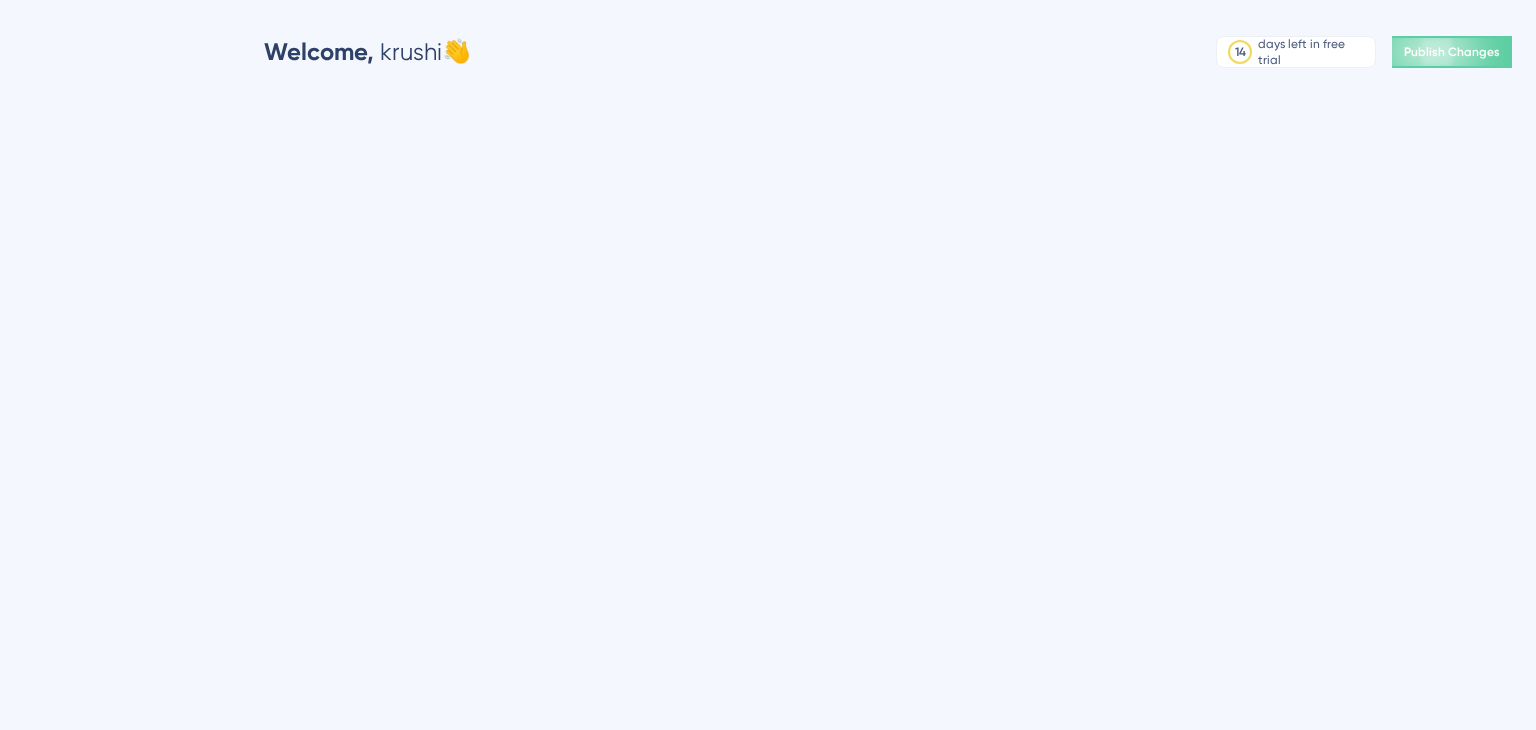 scroll, scrollTop: 0, scrollLeft: 0, axis: both 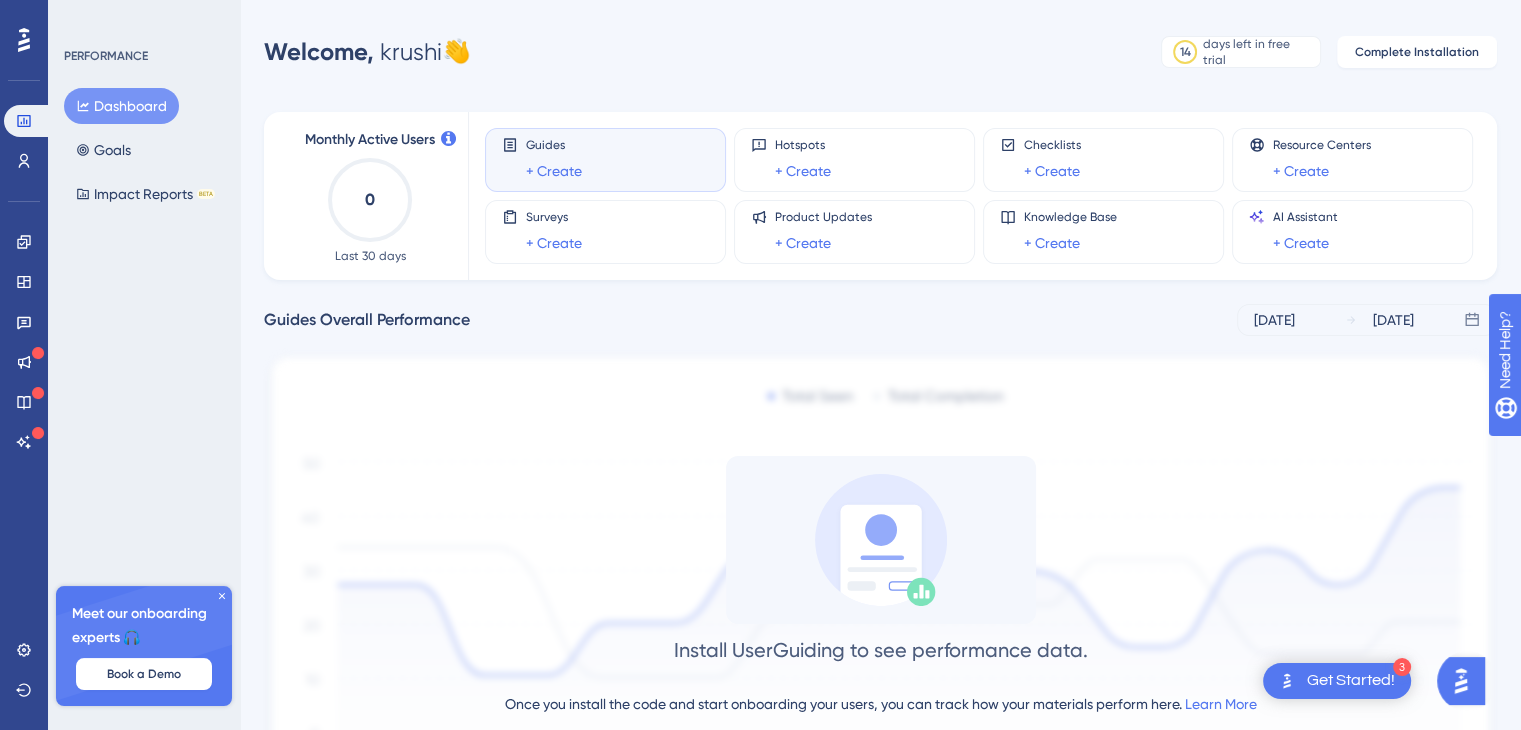 click on "Dashboard Goals Impact Reports BETA" at bounding box center [145, 150] 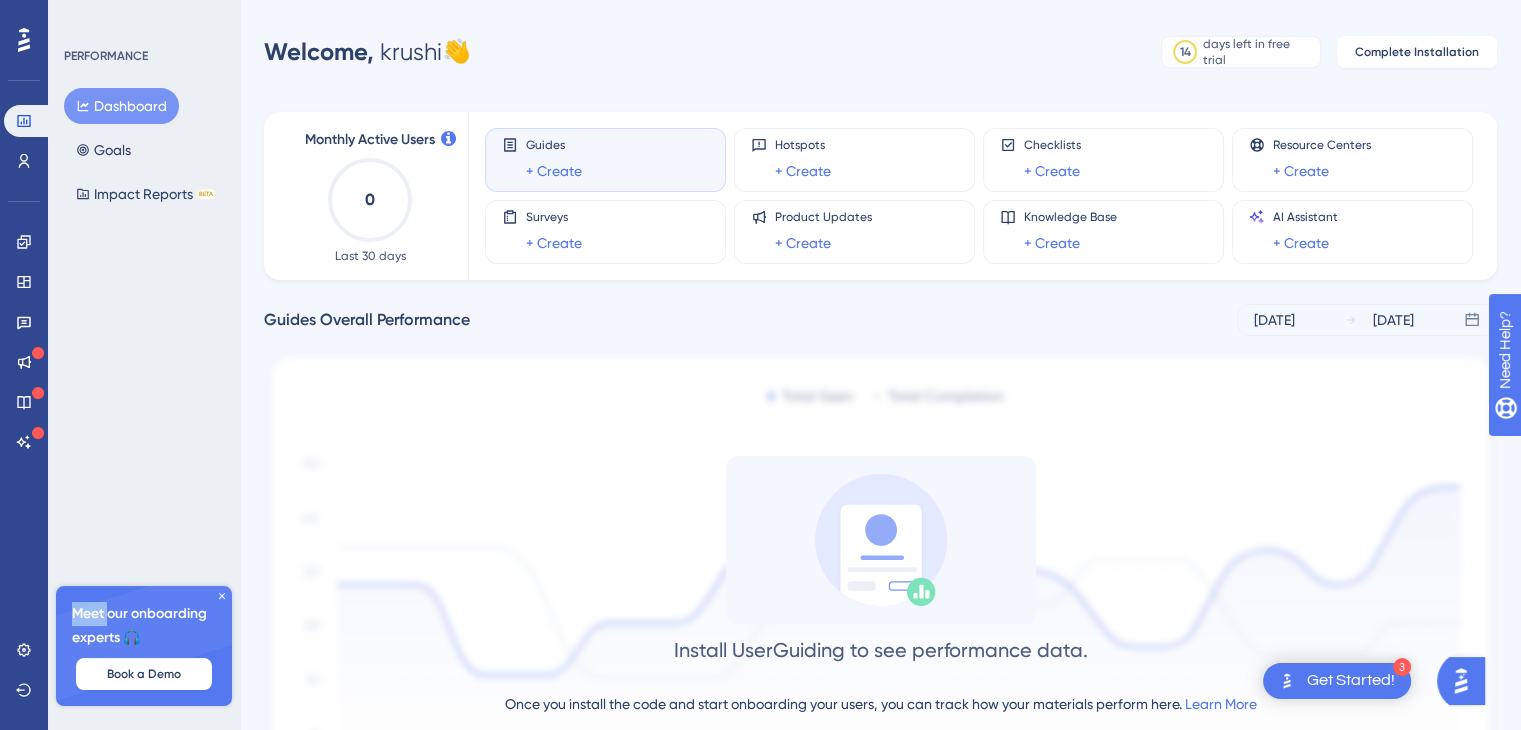 click on "Dashboard Goals Impact Reports BETA" at bounding box center (145, 150) 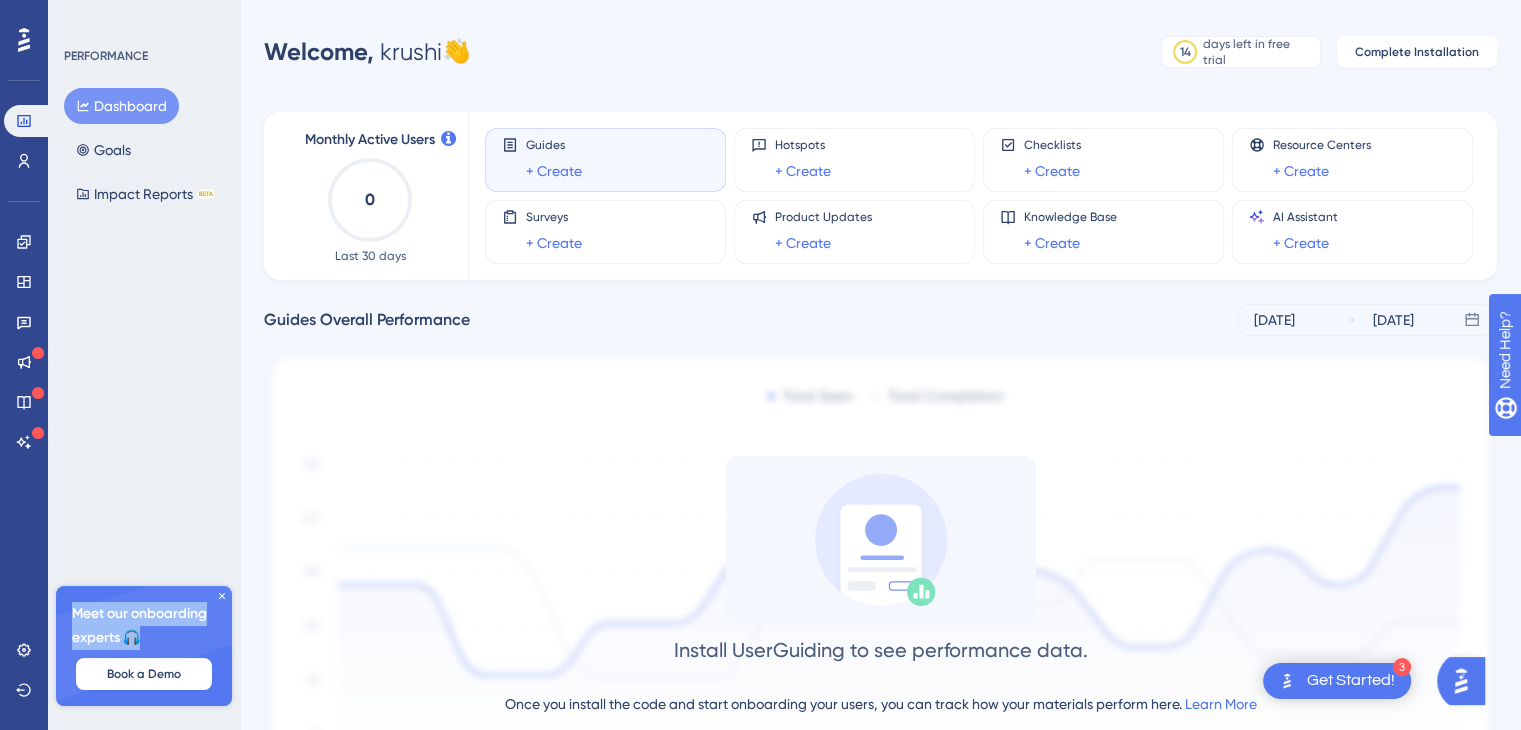 click on "Dashboard Goals Impact Reports BETA" at bounding box center (145, 150) 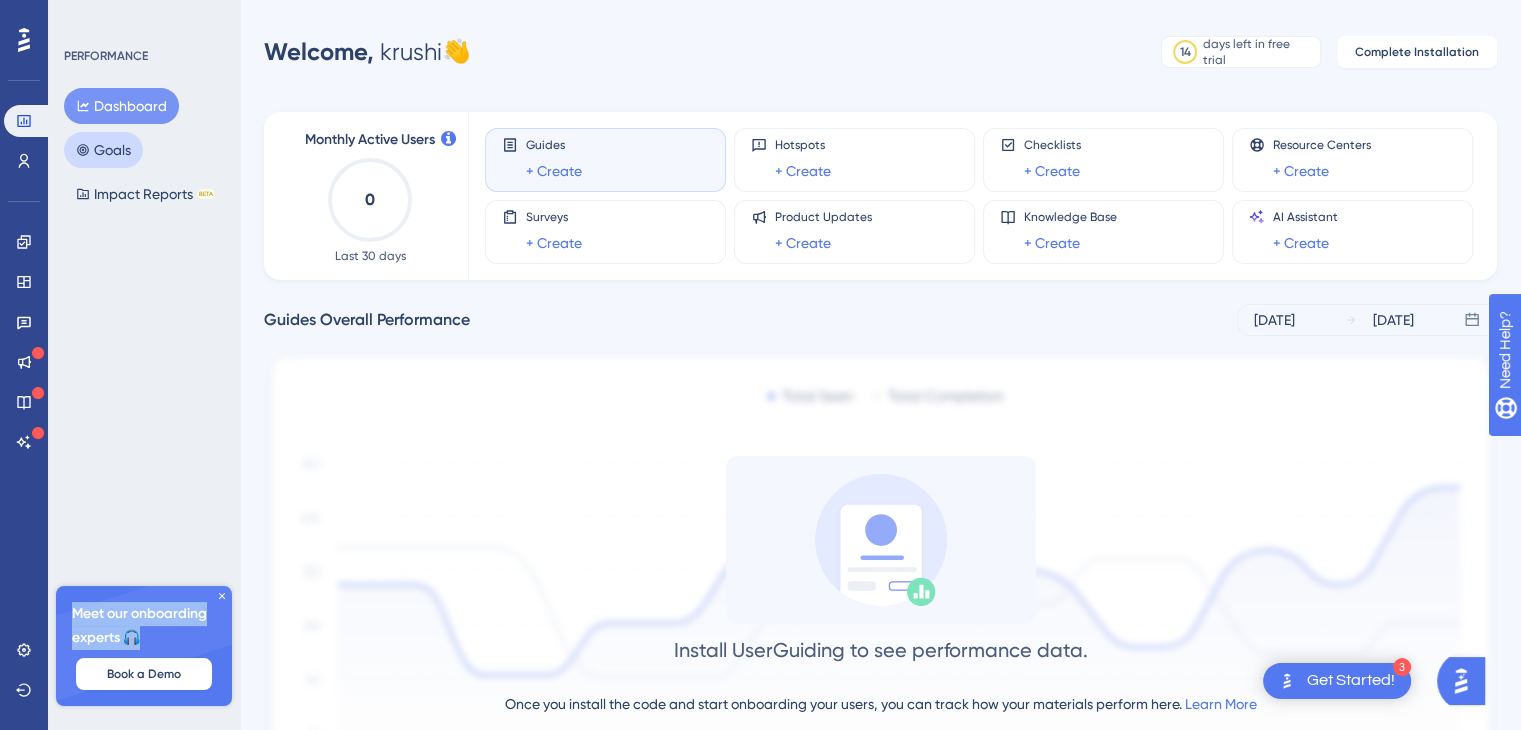 click on "Goals" at bounding box center (103, 150) 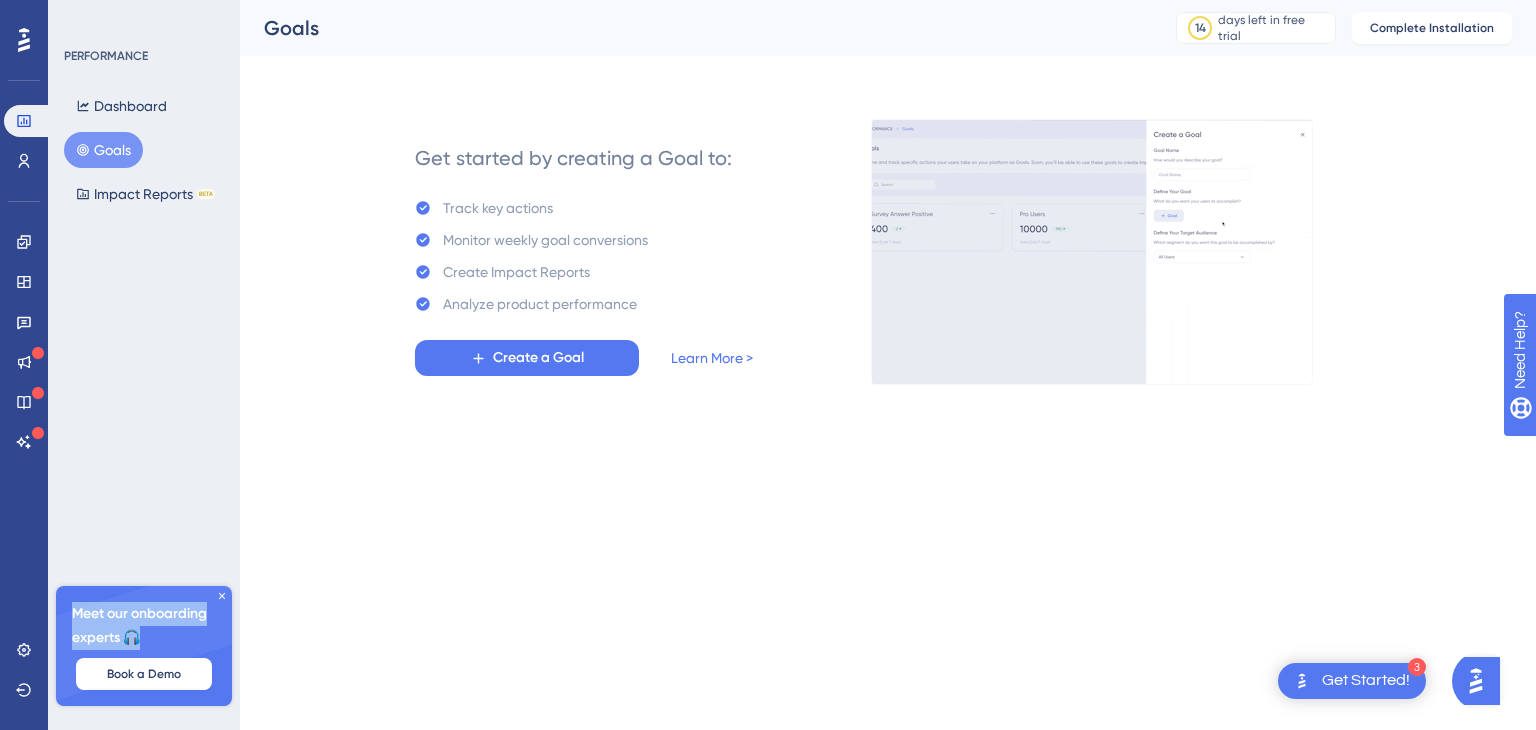 click on "Goals" at bounding box center [103, 150] 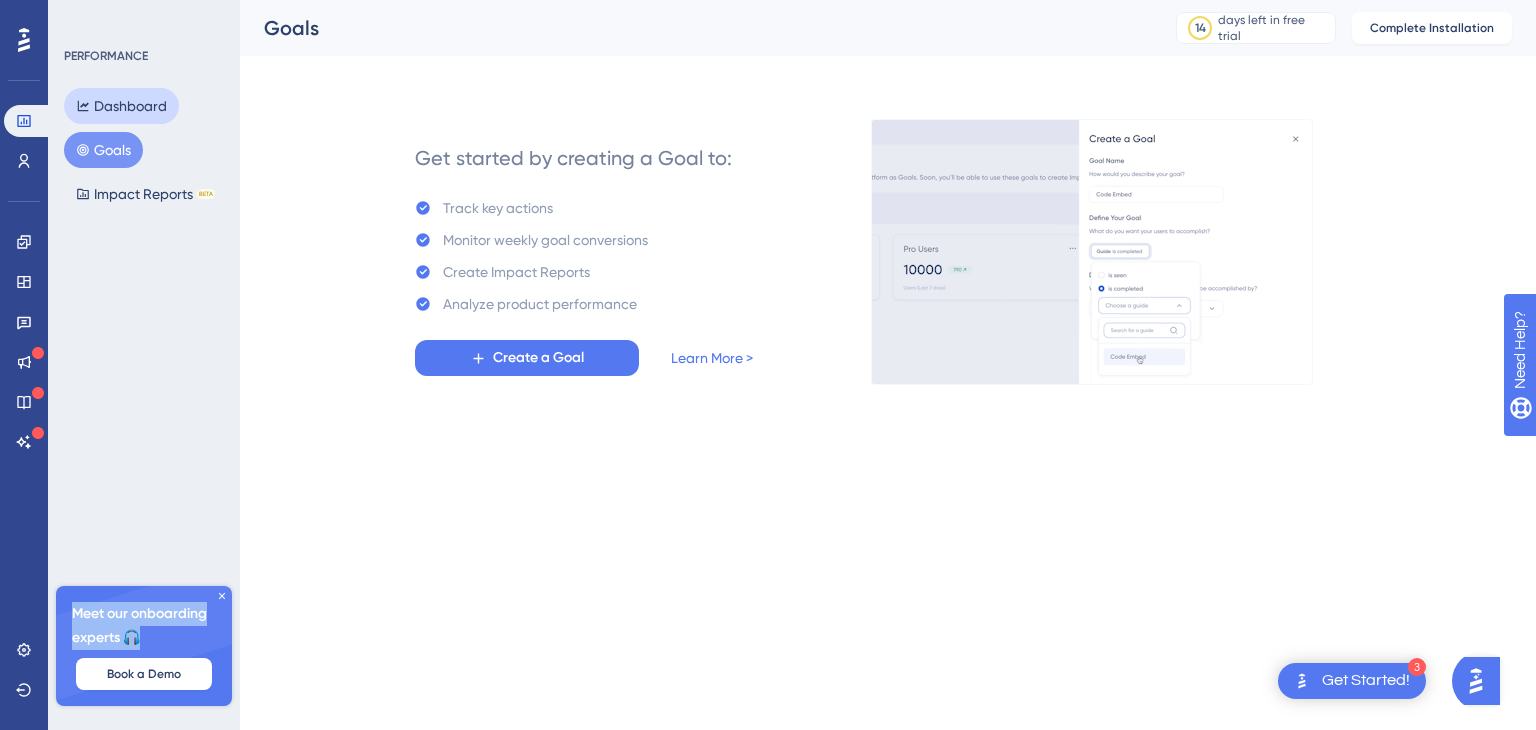 click on "Dashboard" at bounding box center [121, 106] 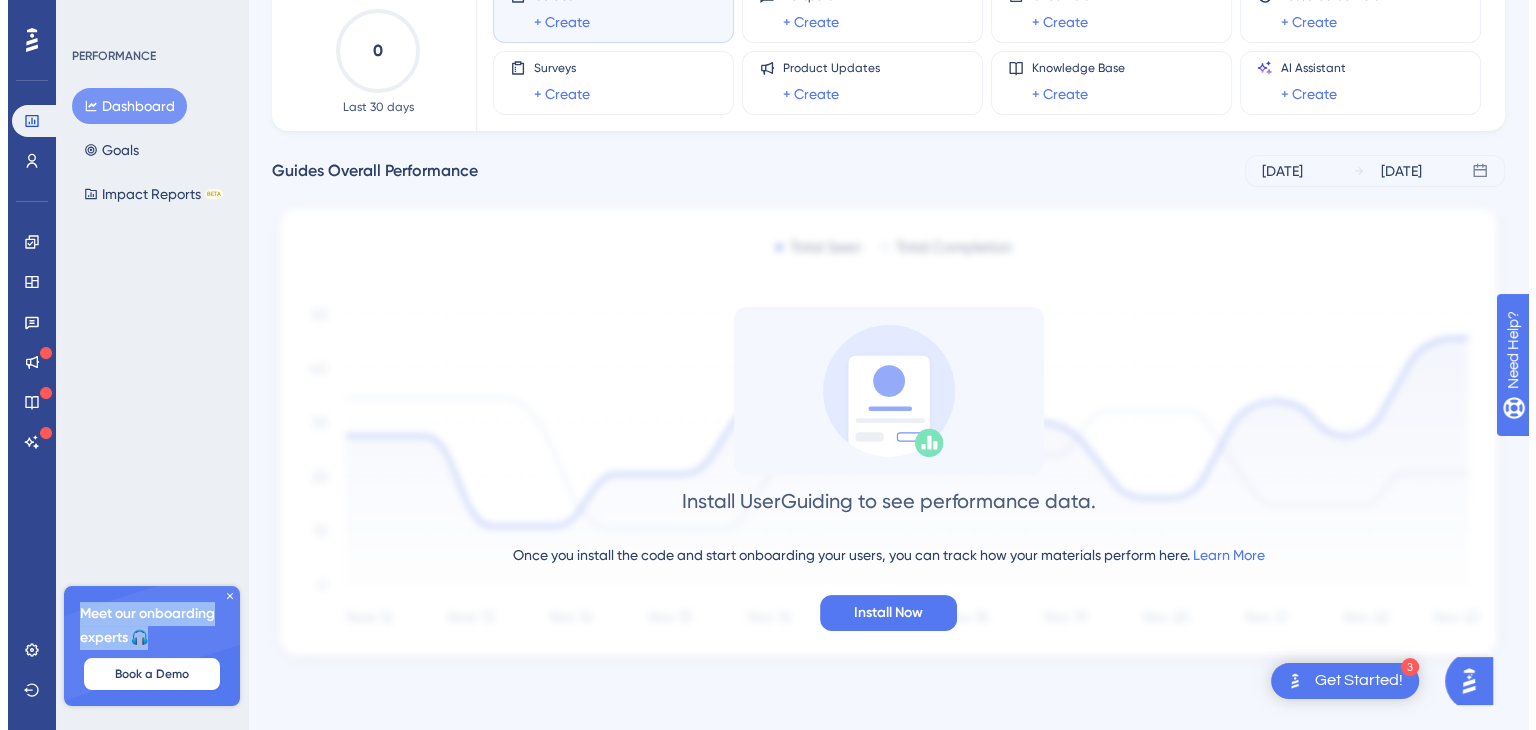 scroll, scrollTop: 0, scrollLeft: 0, axis: both 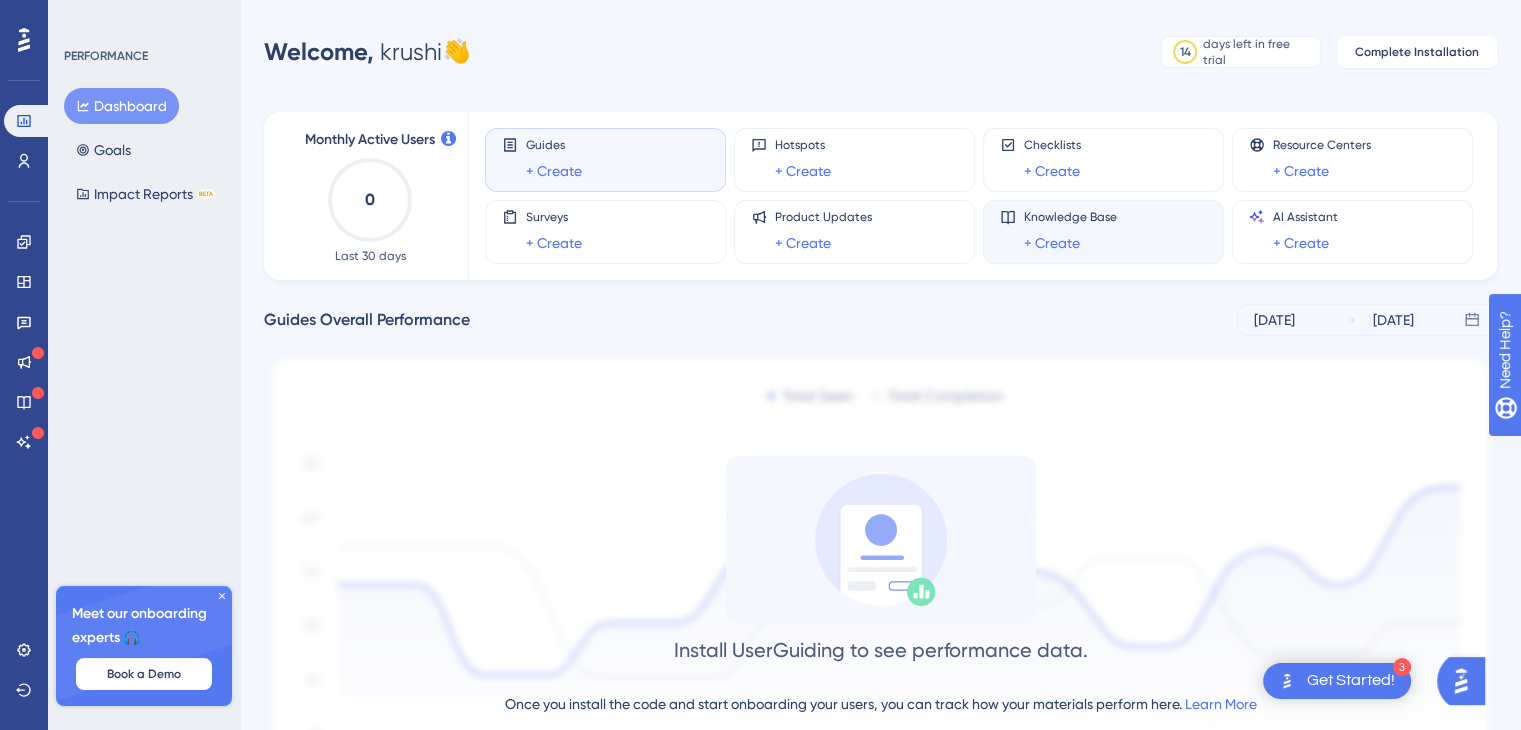 click on "Knowledge Base" at bounding box center (1070, 217) 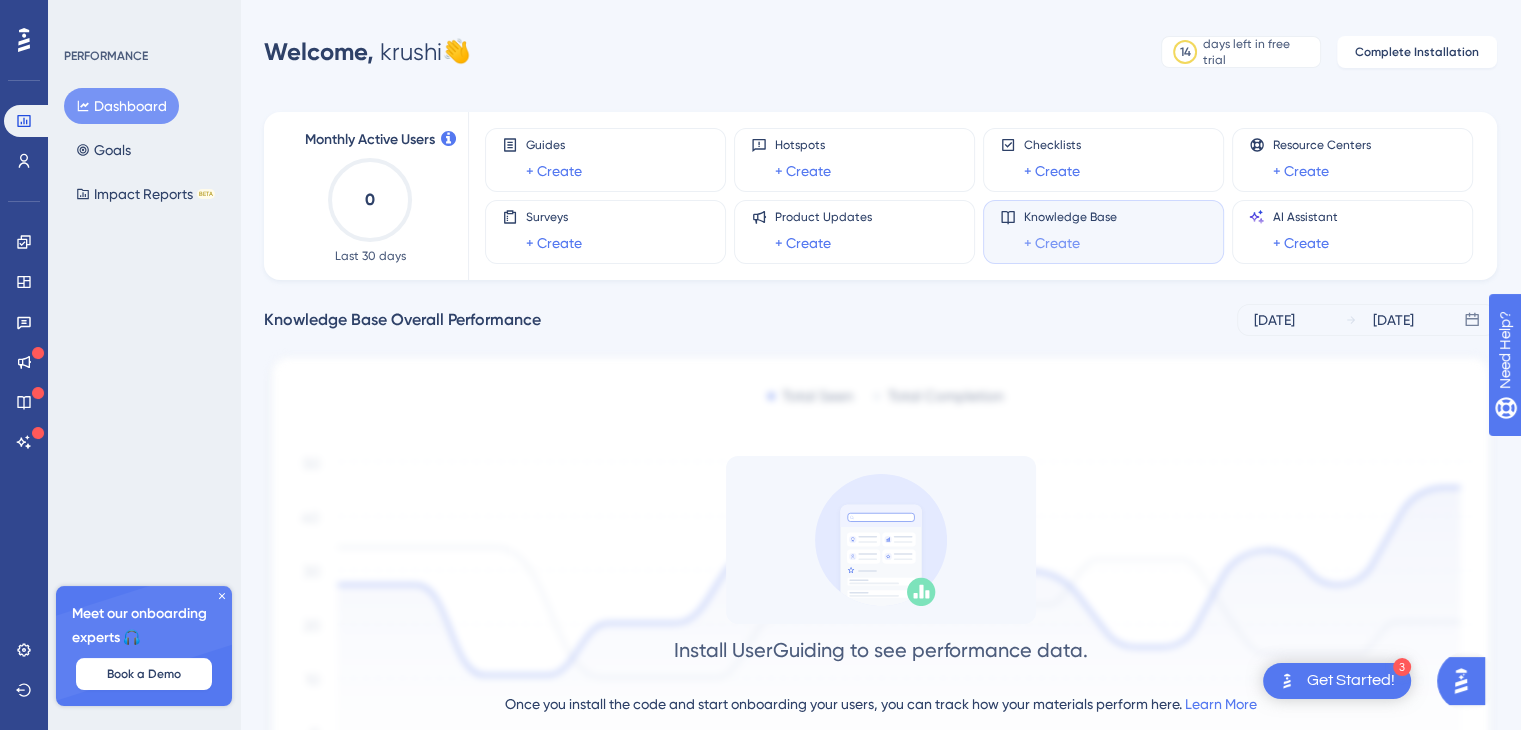 click on "+ Create" at bounding box center (1052, 243) 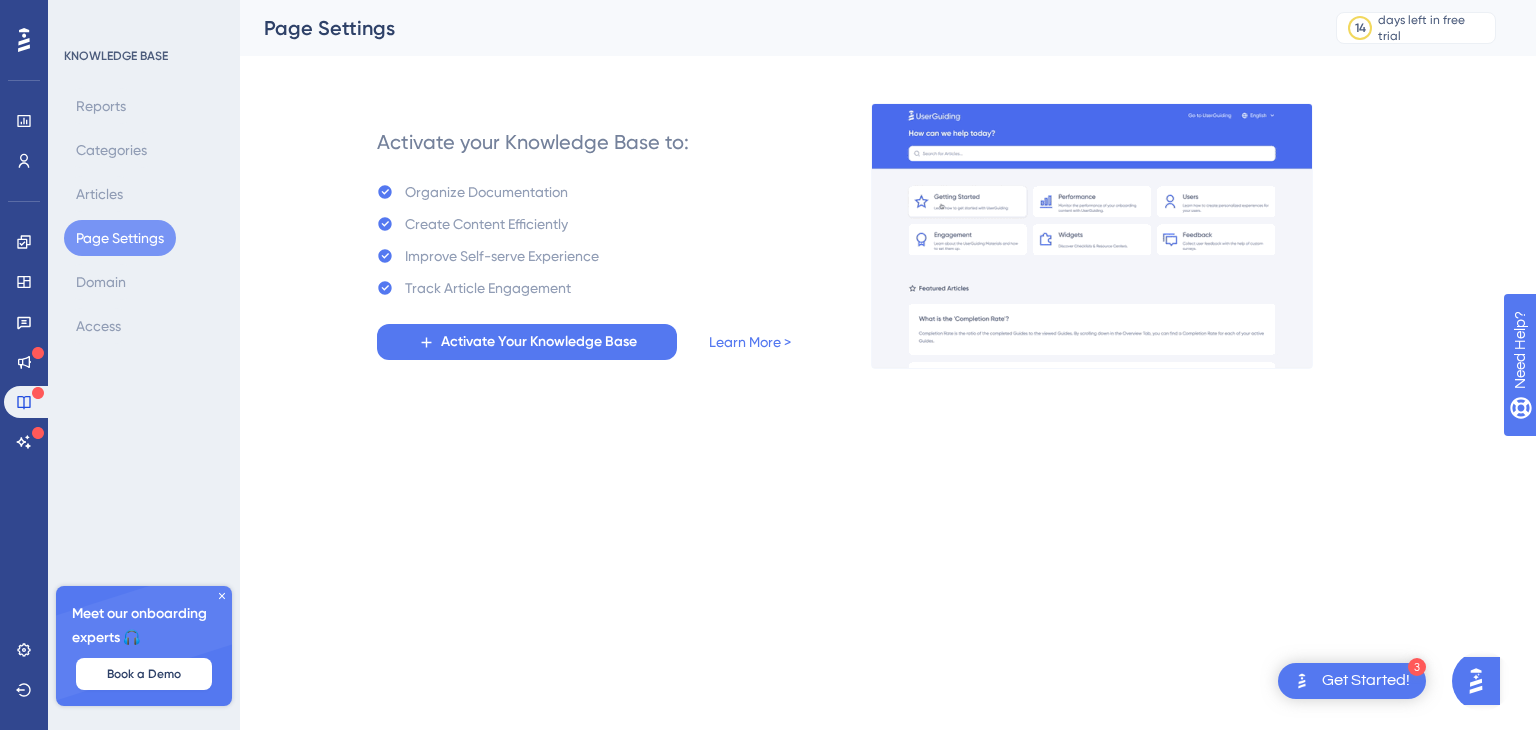 click on "3 Get Started!
Performance Users Engagement Widgets Feedback Product Updates Knowledge Base AI Assistant Settings Logout KNOWLEDGE BASE Reports Categories Articles Page Settings Domain Access Meet our onboarding experts 🎧 Book a Demo Upgrade Plan Page Settings 14 days left in free trial Click to see  upgrade options Activate your Knowledge Base to: Organize Documentation Create Content Efficiently Improve Self-serve Experience Track Article Engagement Activate Your Knowledge Base Learn More >" at bounding box center [768, 0] 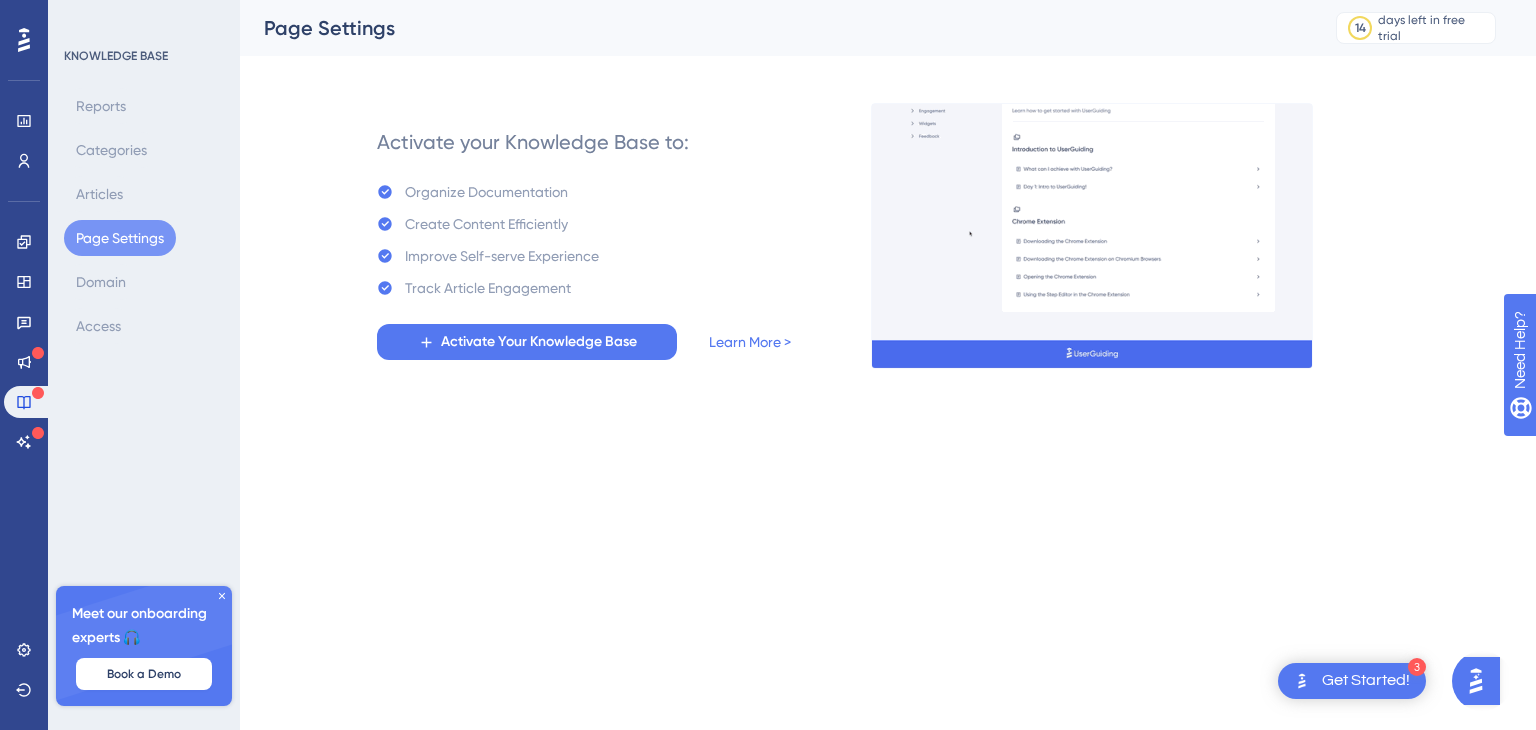 click on "3 Get Started!" at bounding box center [1352, 681] 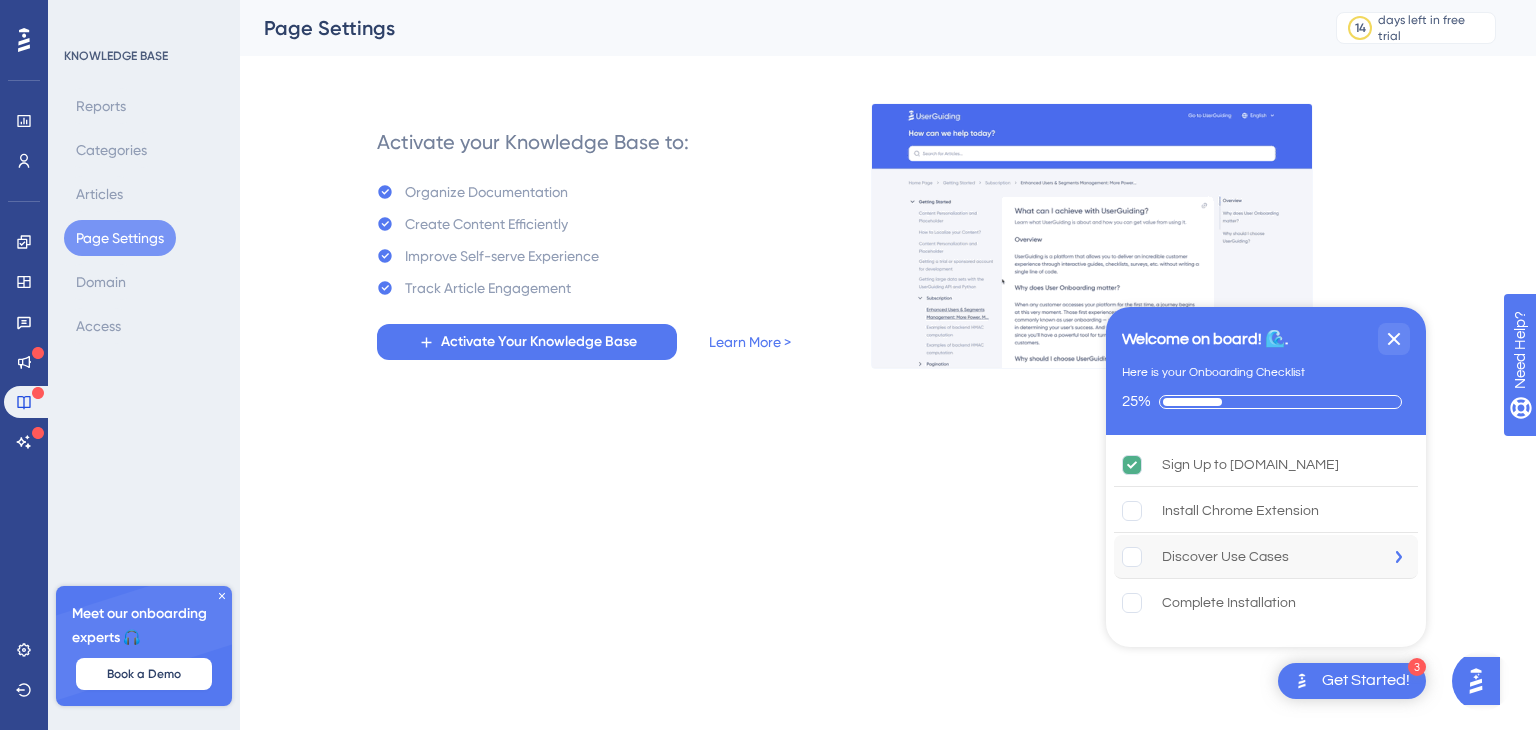 click on "Discover Use Cases" at bounding box center [1266, 557] 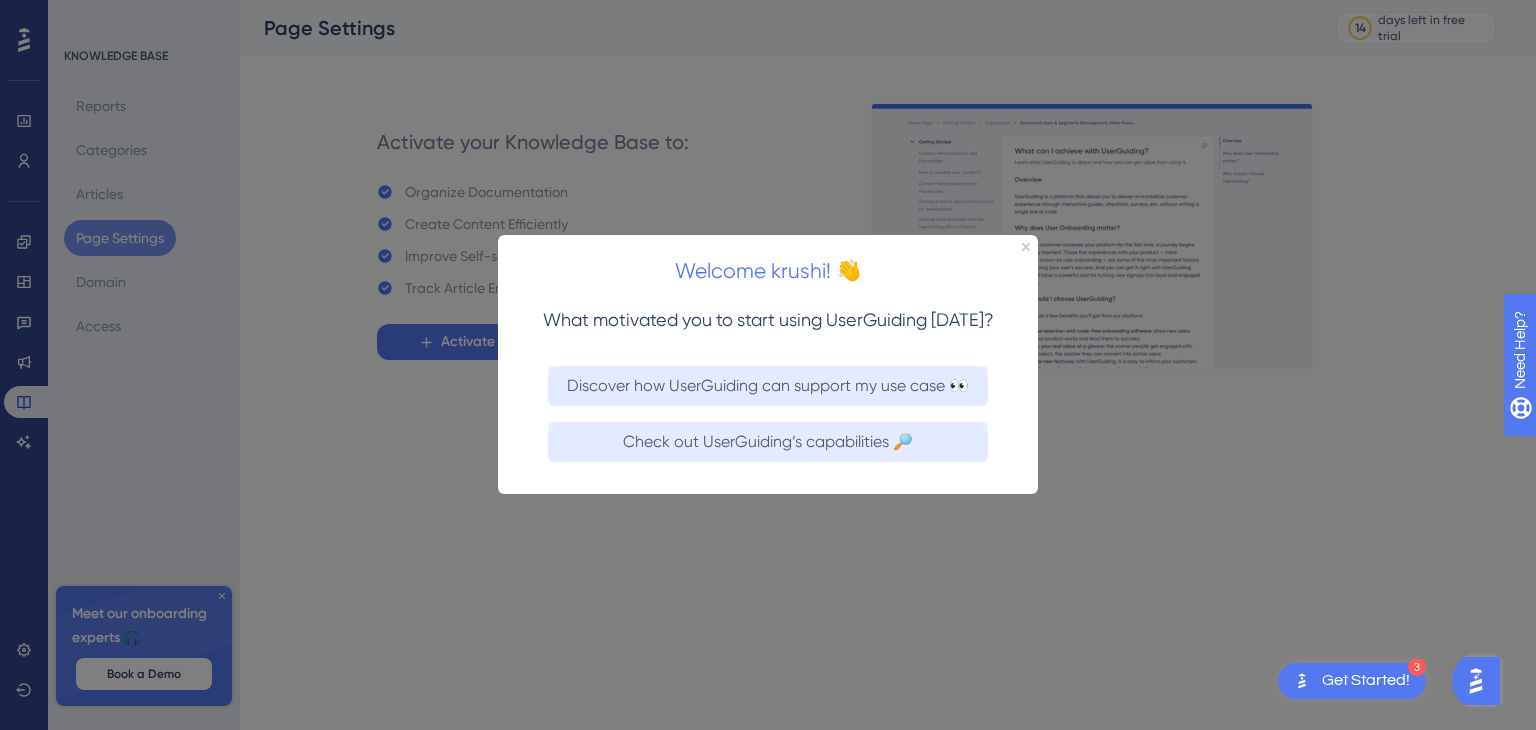 scroll, scrollTop: 0, scrollLeft: 0, axis: both 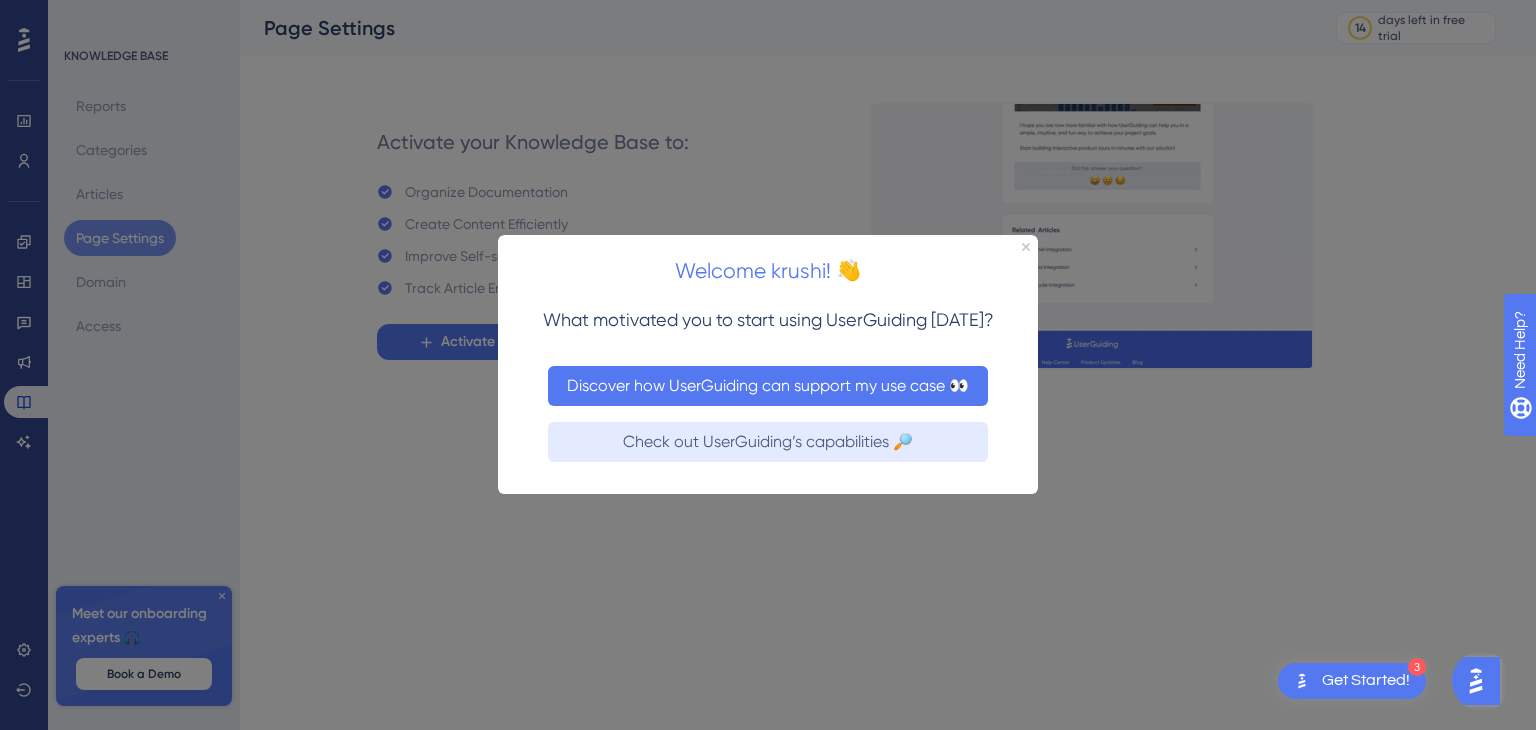 click on "Discover how UserGuiding can support my use case 👀" at bounding box center (768, 386) 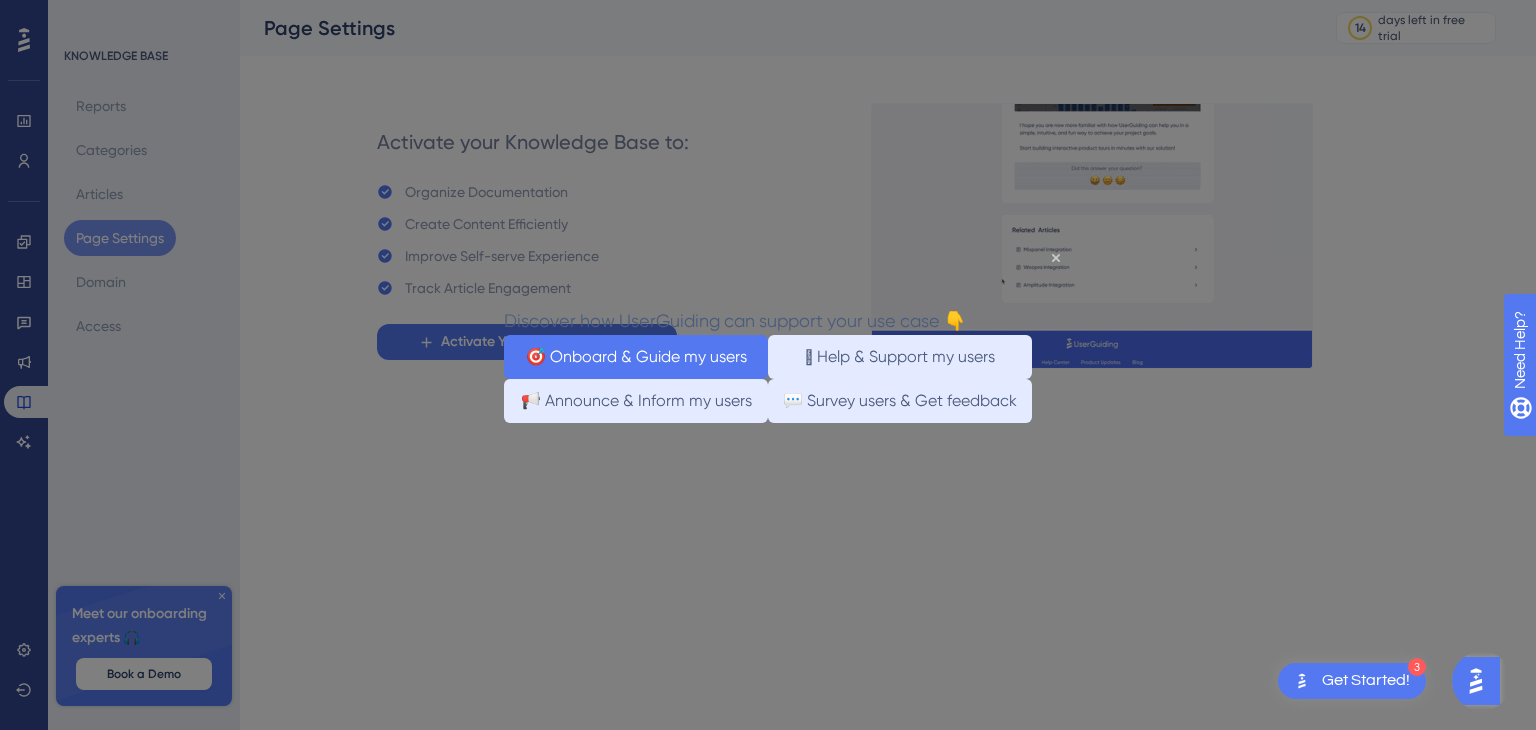 click on "🎯 Onboard & Guide my users" at bounding box center [636, 357] 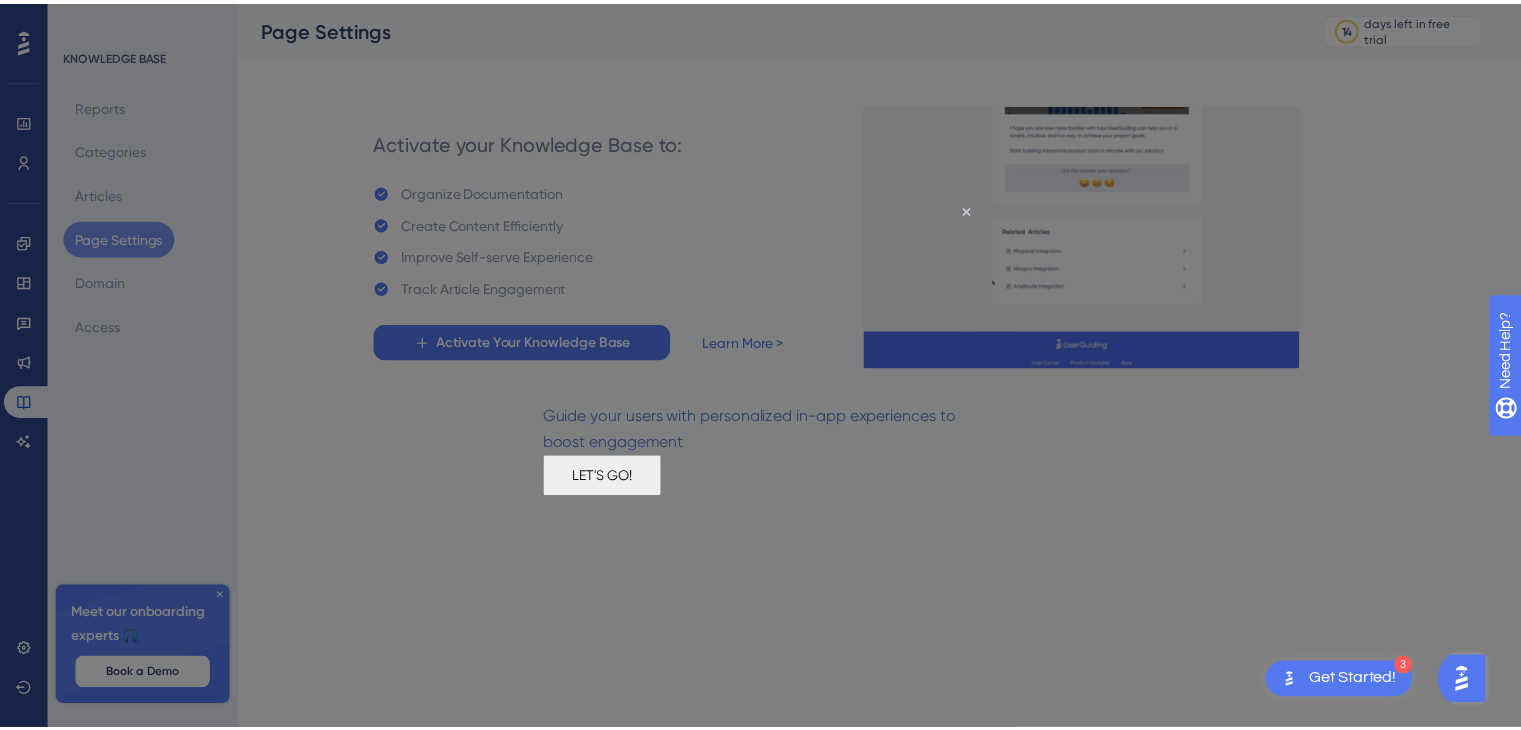 scroll, scrollTop: 0, scrollLeft: 0, axis: both 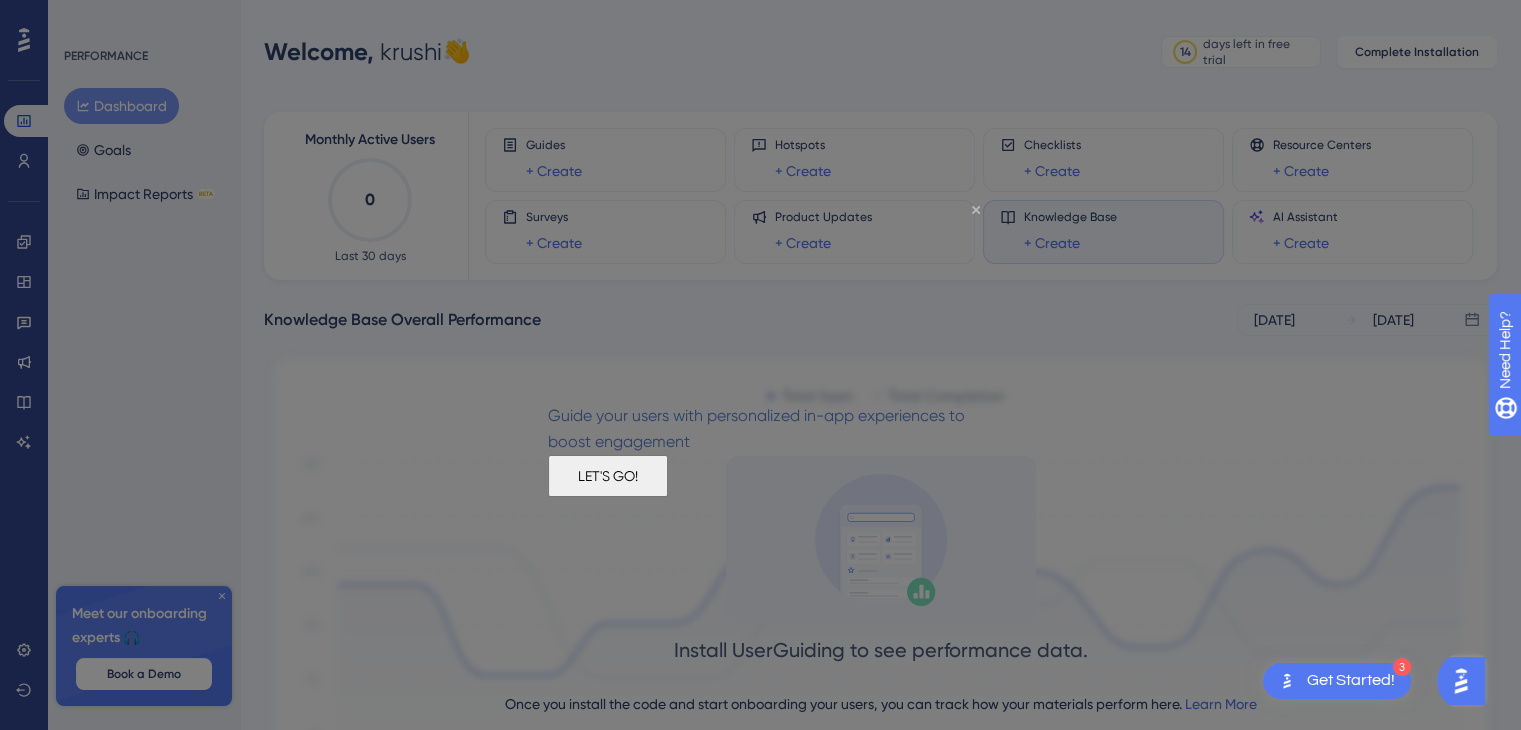 click 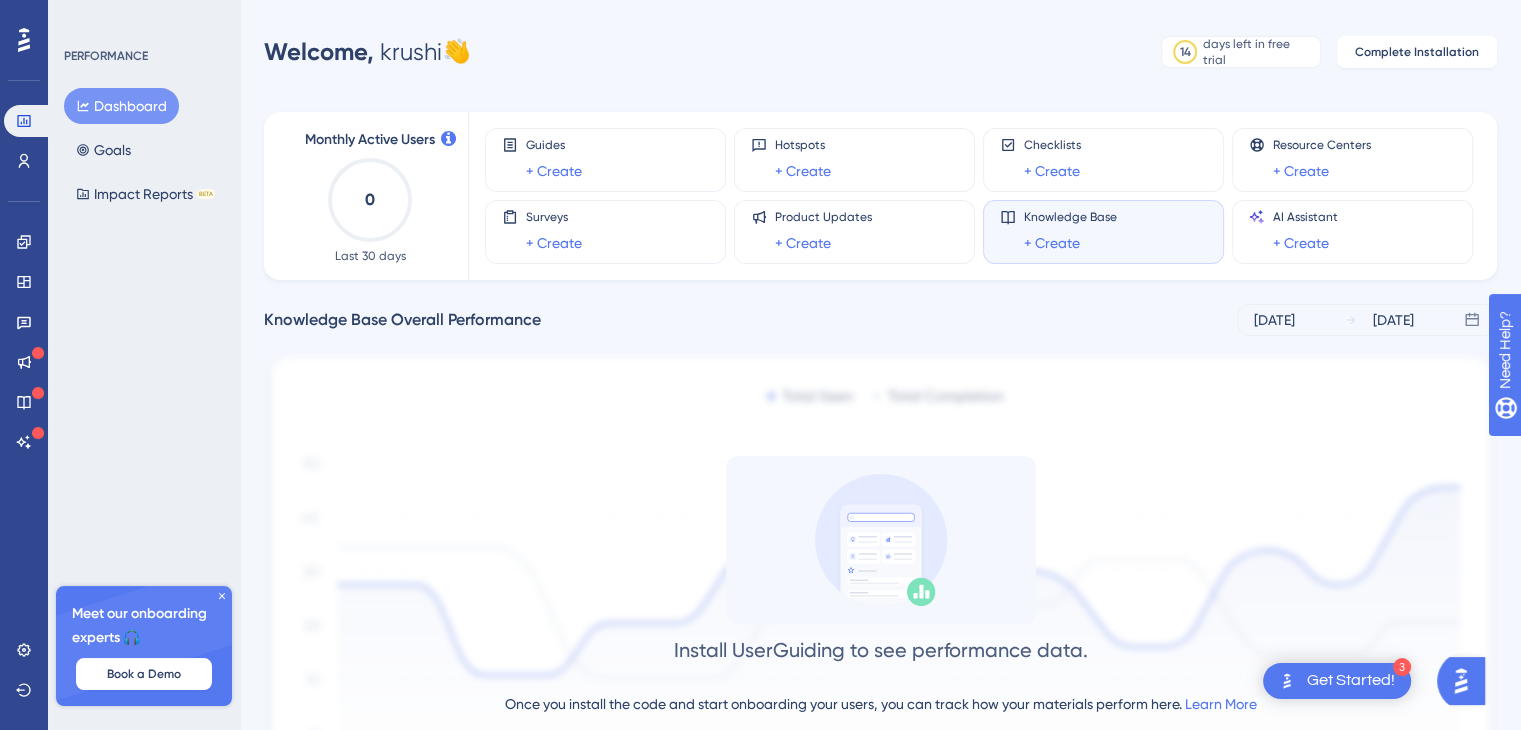 click on "Get Started!" at bounding box center [1351, 681] 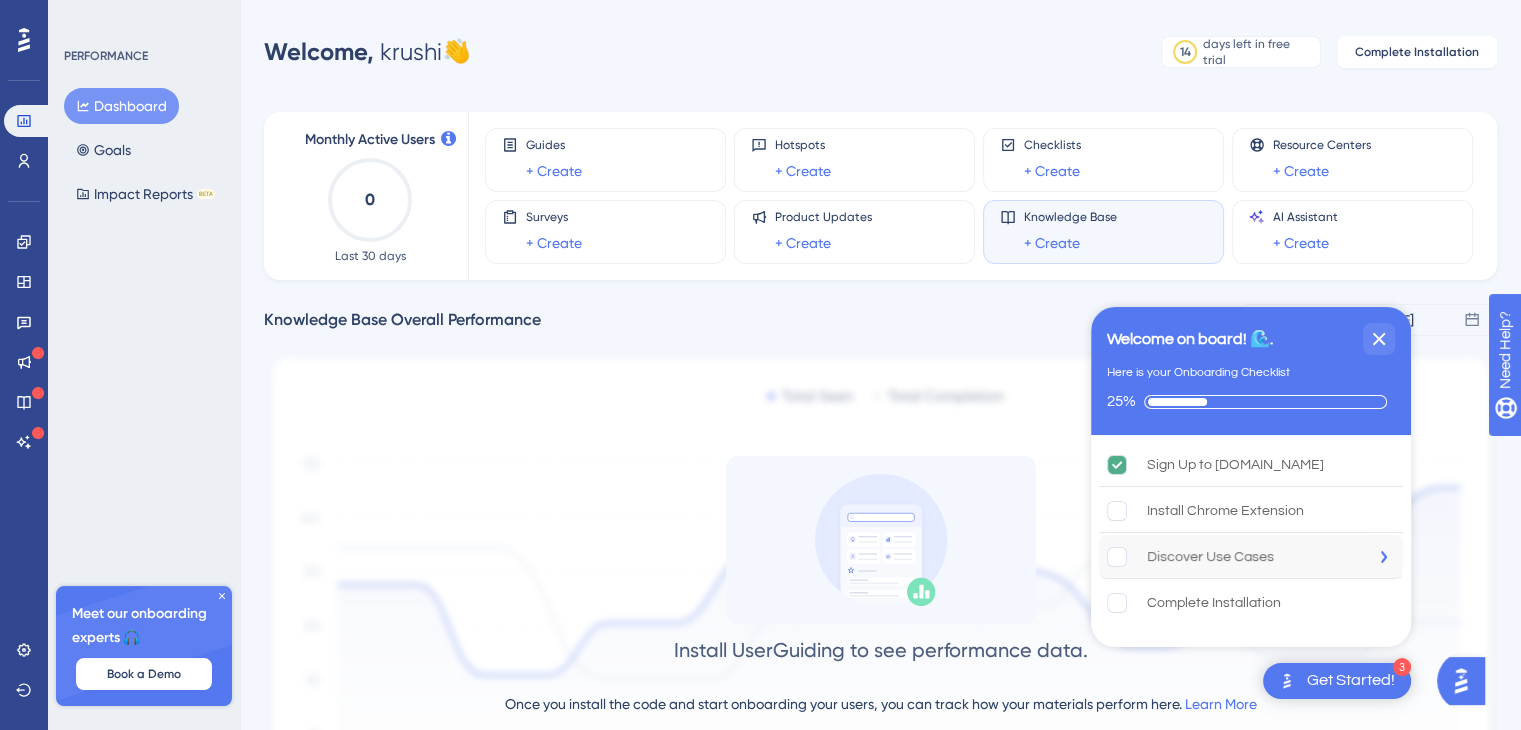 click on "Discover Use Cases" at bounding box center (1210, 557) 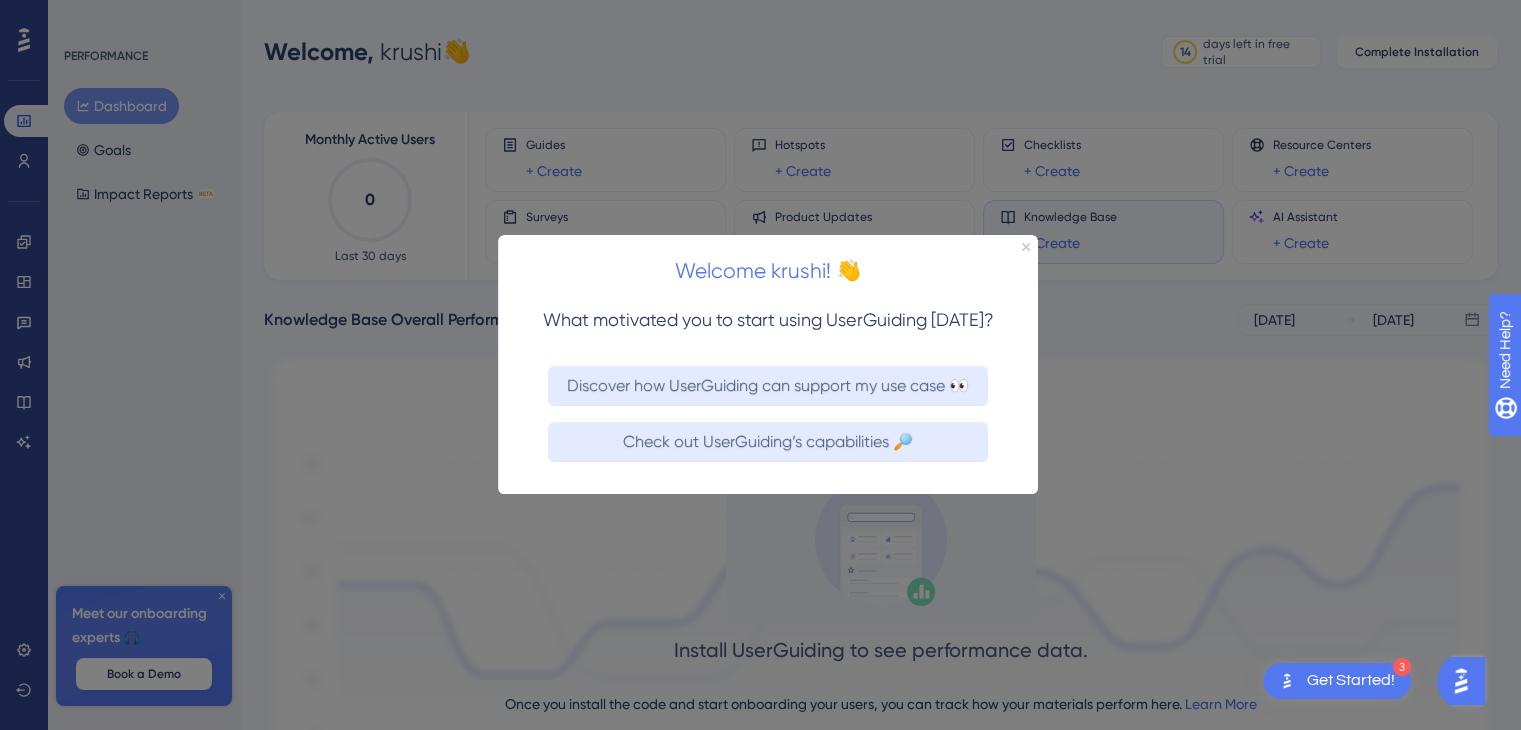 scroll, scrollTop: 0, scrollLeft: 0, axis: both 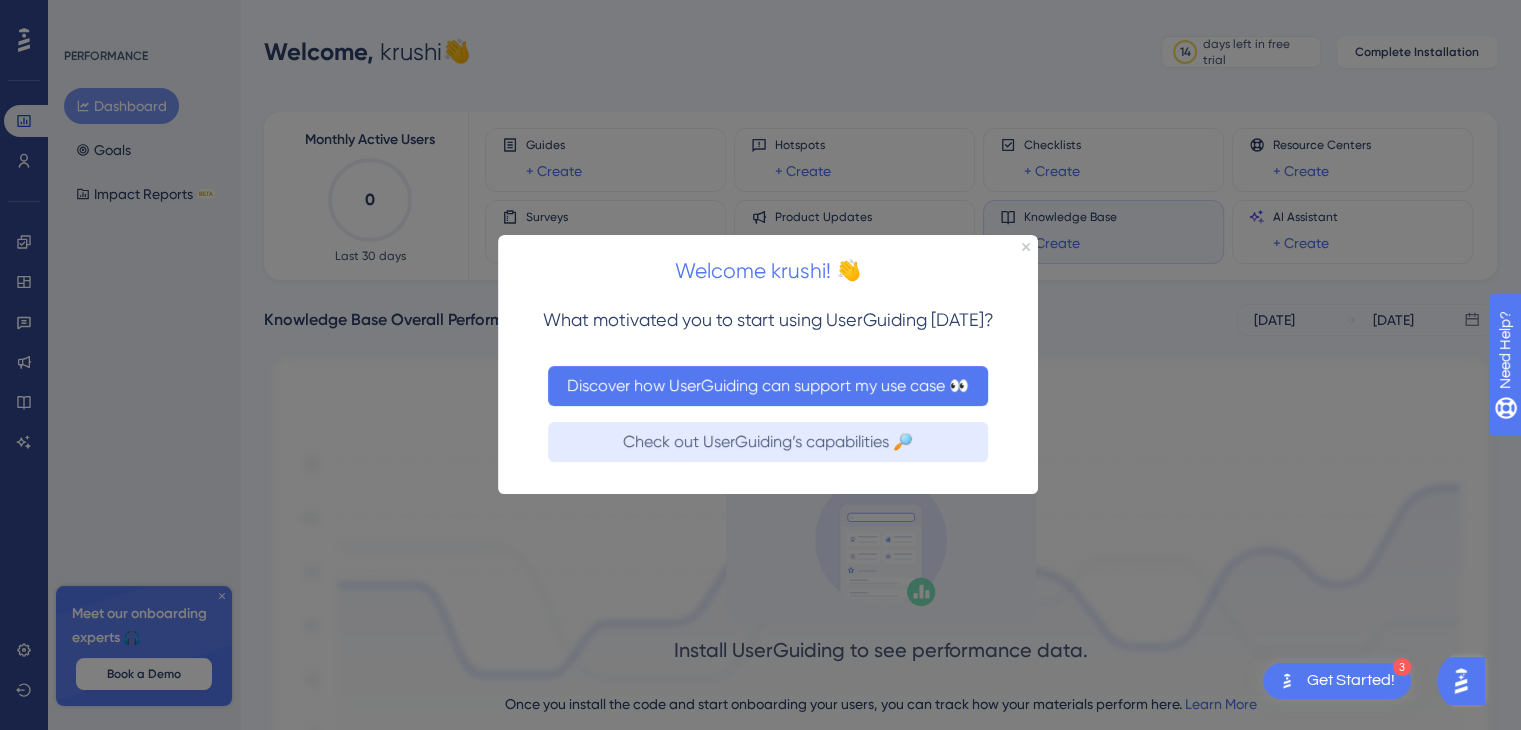 click on "Discover how UserGuiding can support my use case 👀" at bounding box center [768, 386] 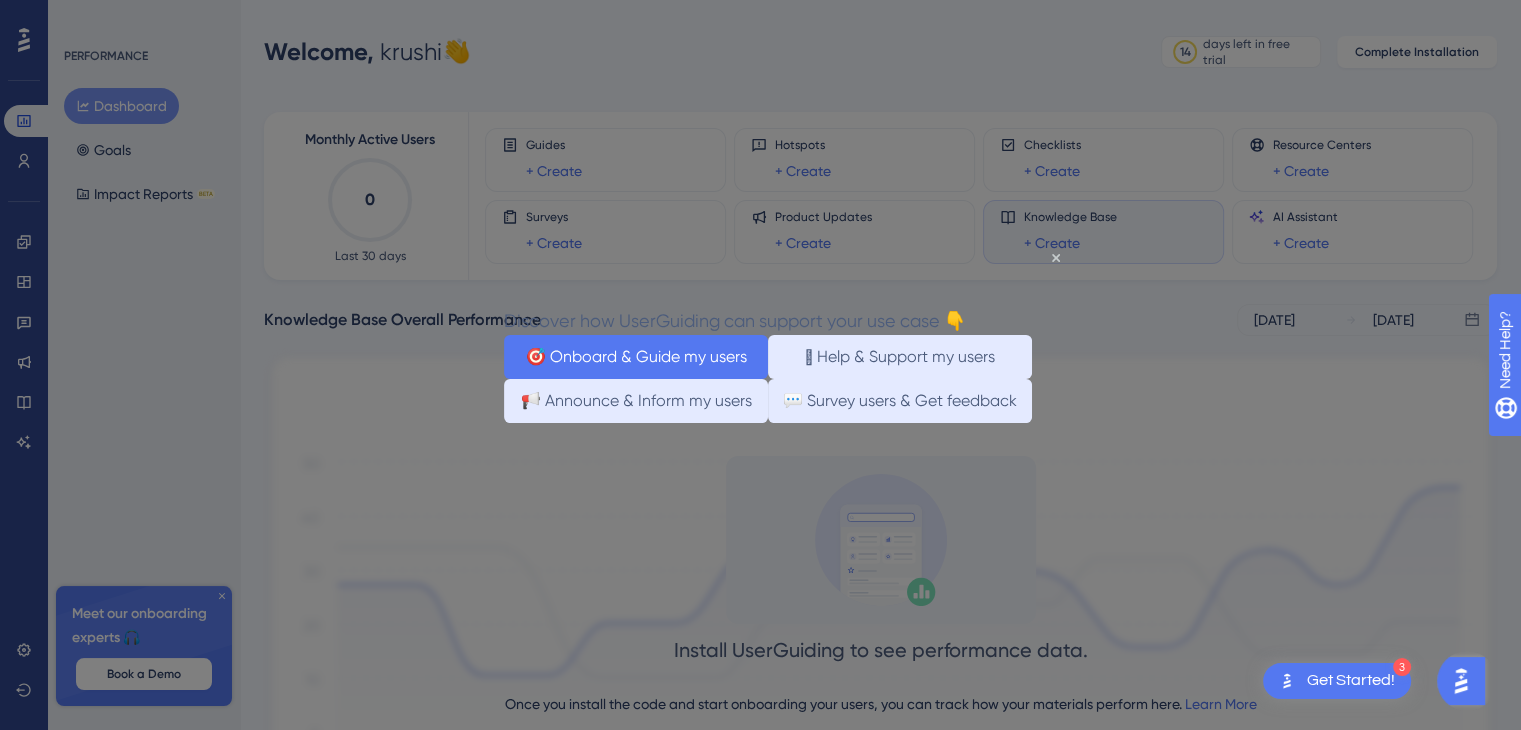 click on "🎯 Onboard & Guide my users" at bounding box center (636, 357) 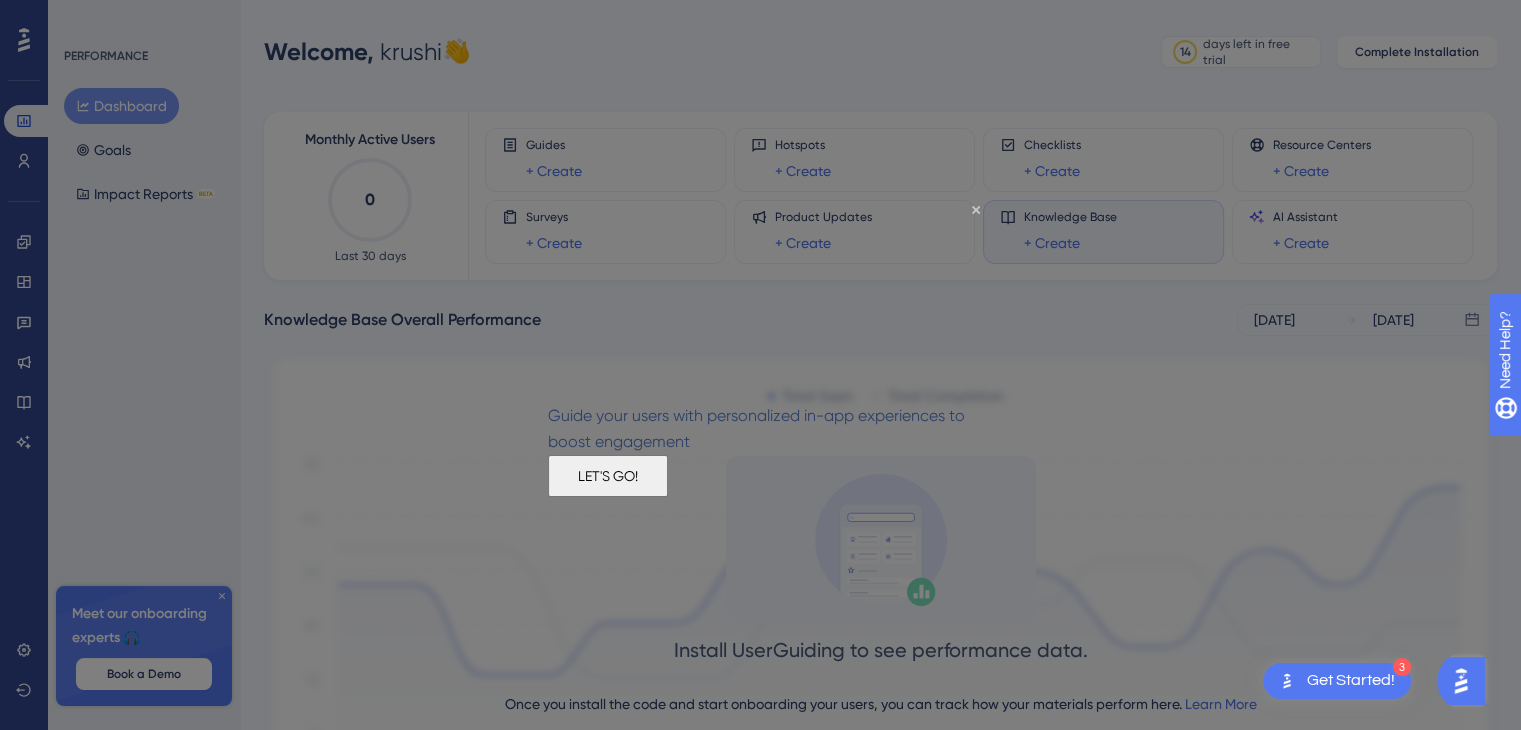scroll, scrollTop: 0, scrollLeft: 0, axis: both 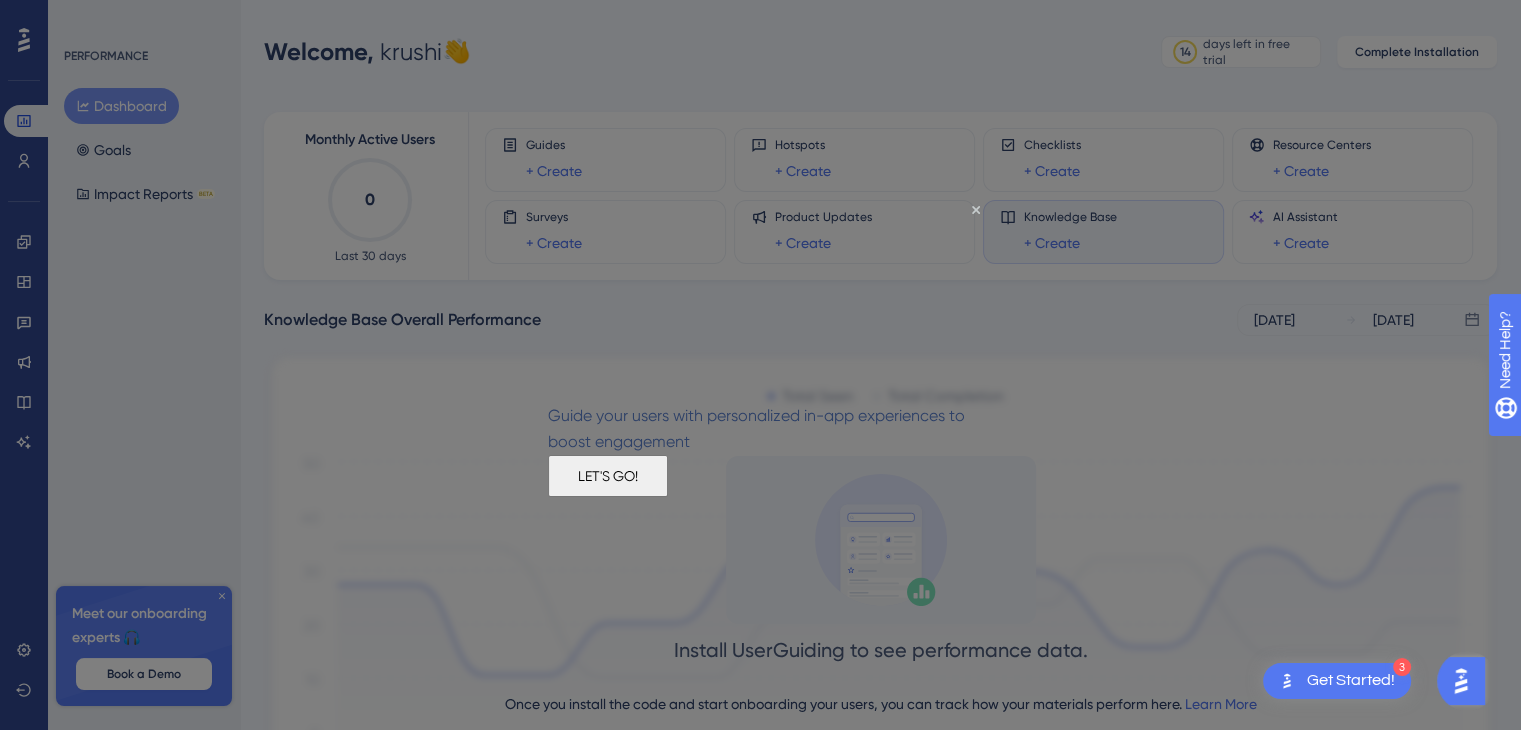 click on "LET'S GO!" at bounding box center (608, 476) 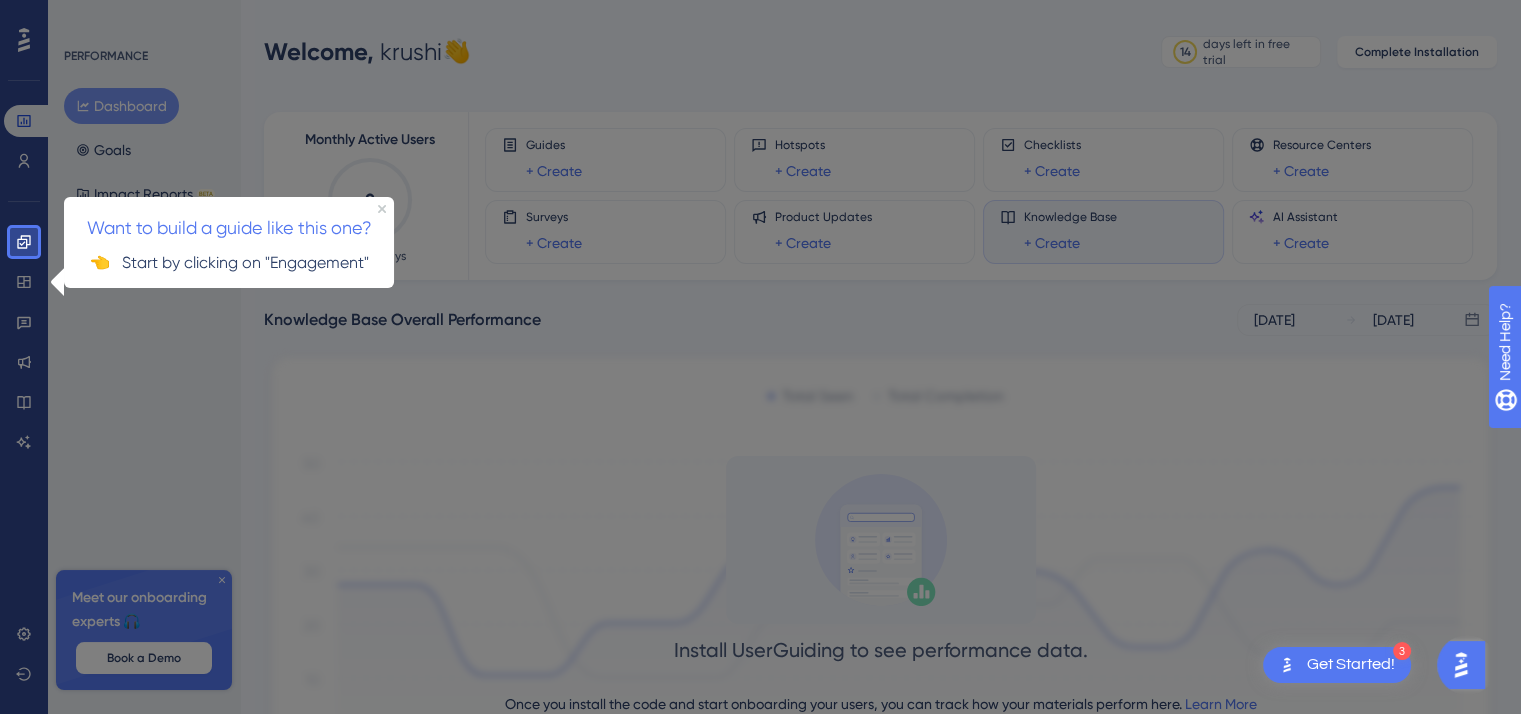 click on "👈   Start by clicking on "Engagement"" at bounding box center [229, 262] 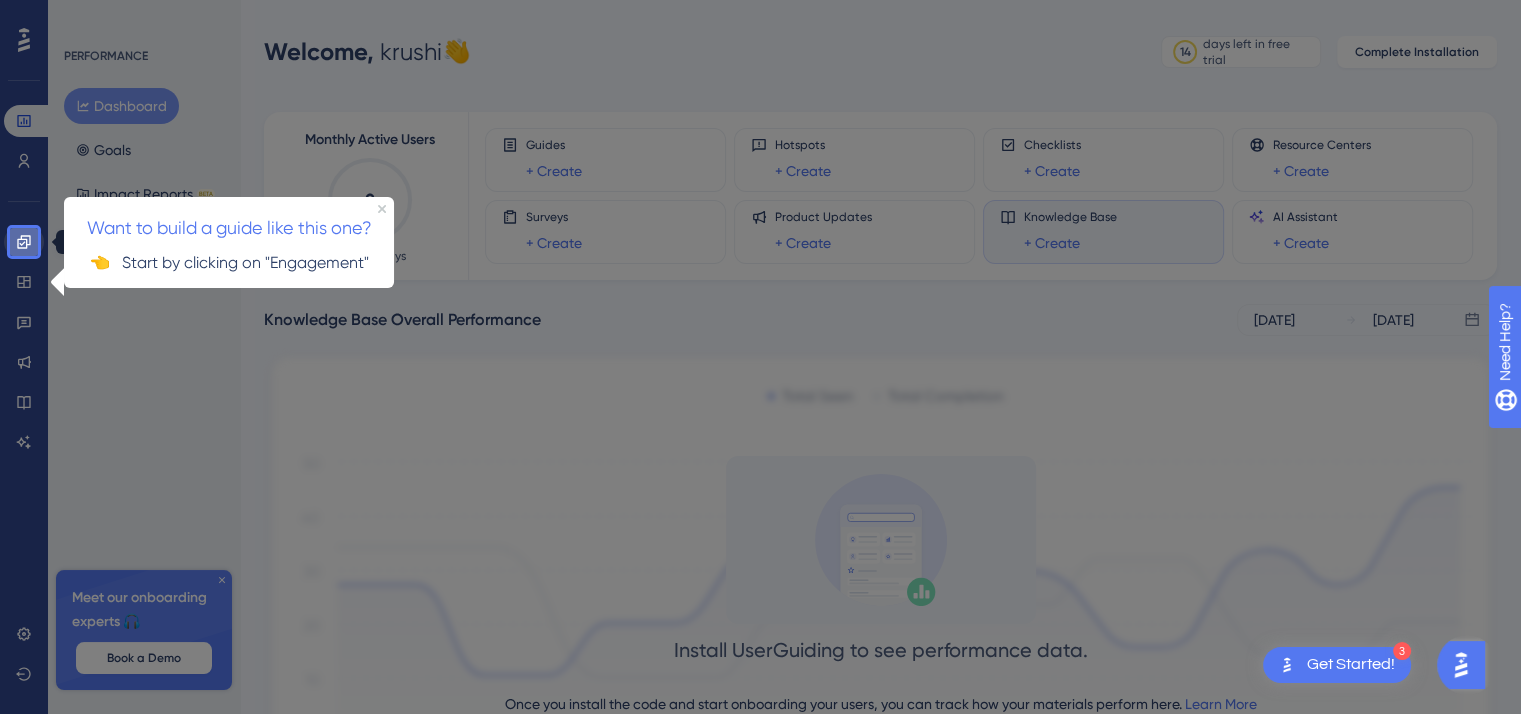 click 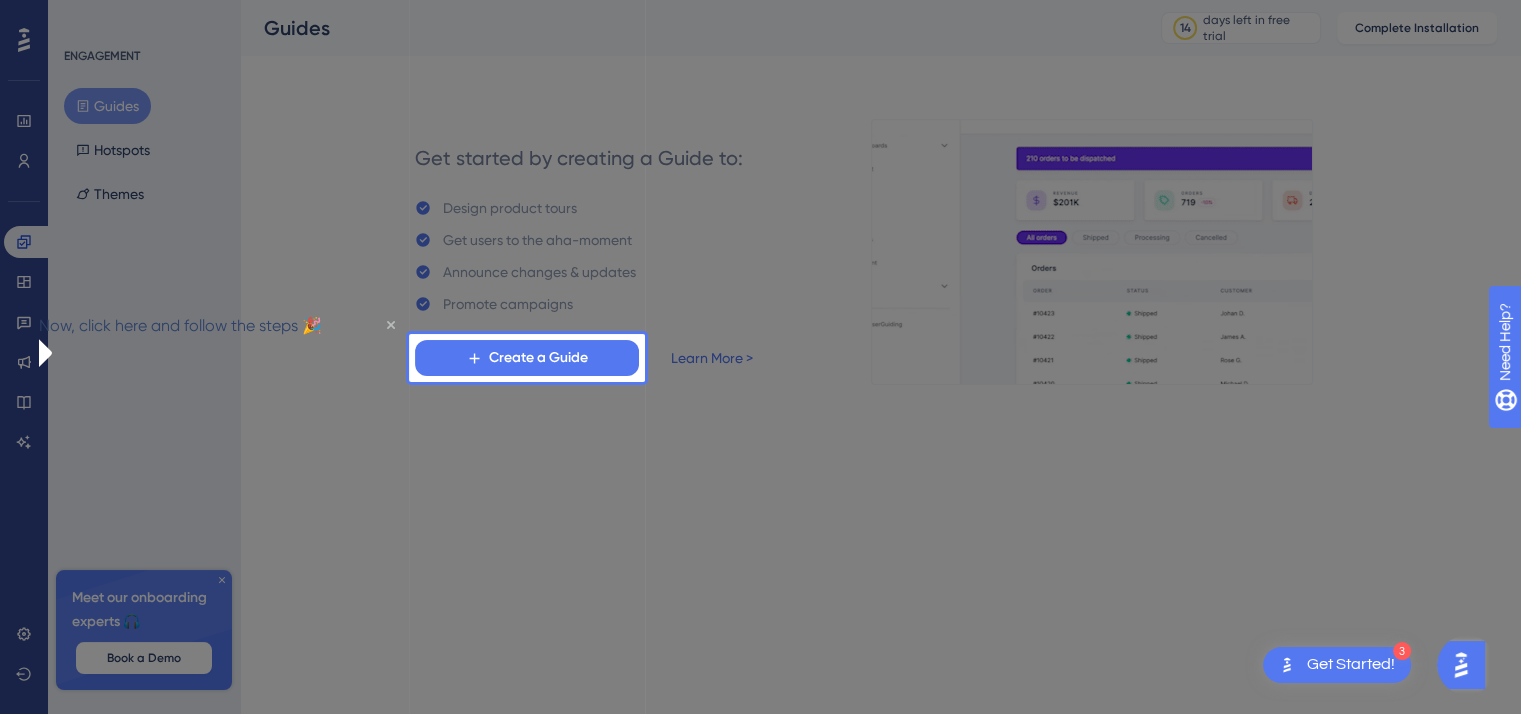 click 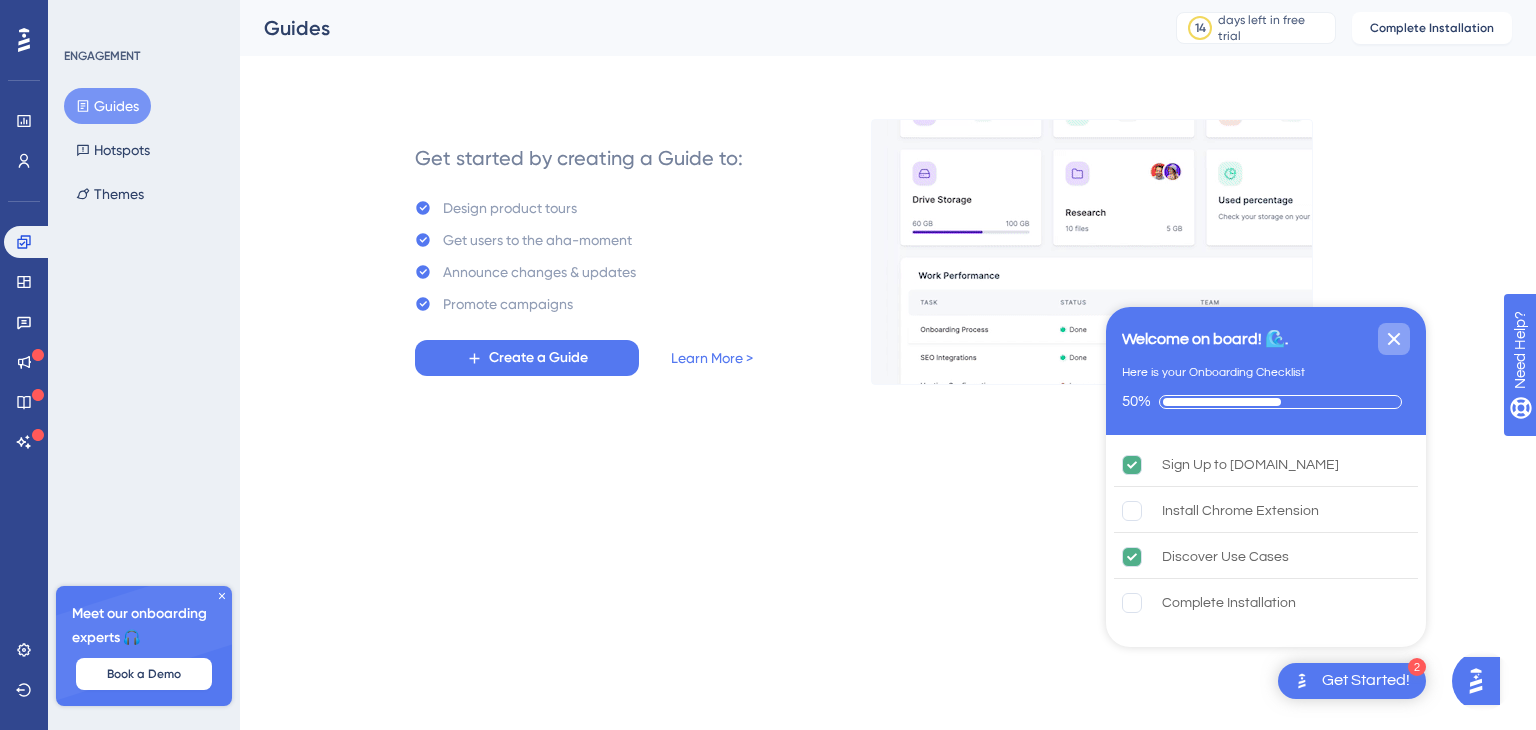 click 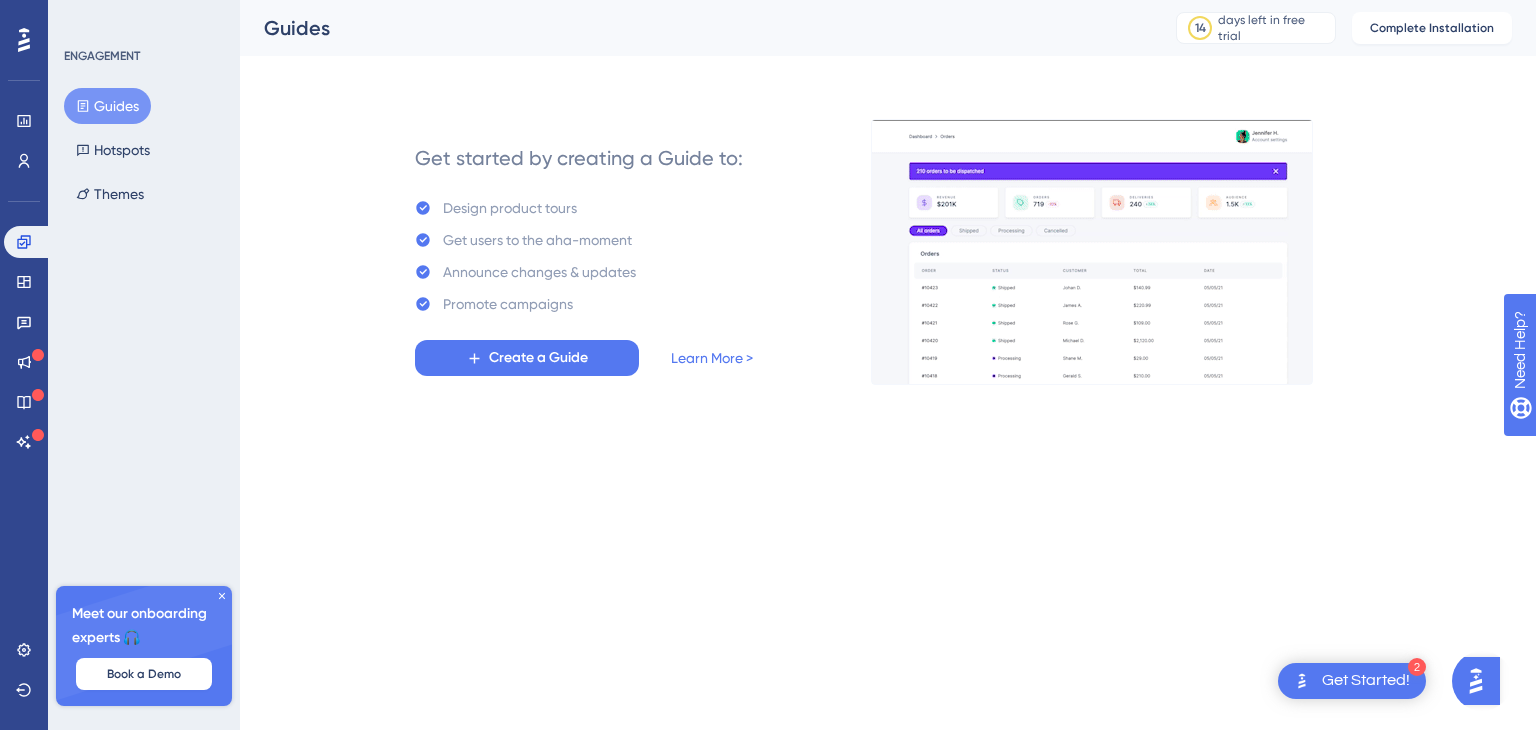 click 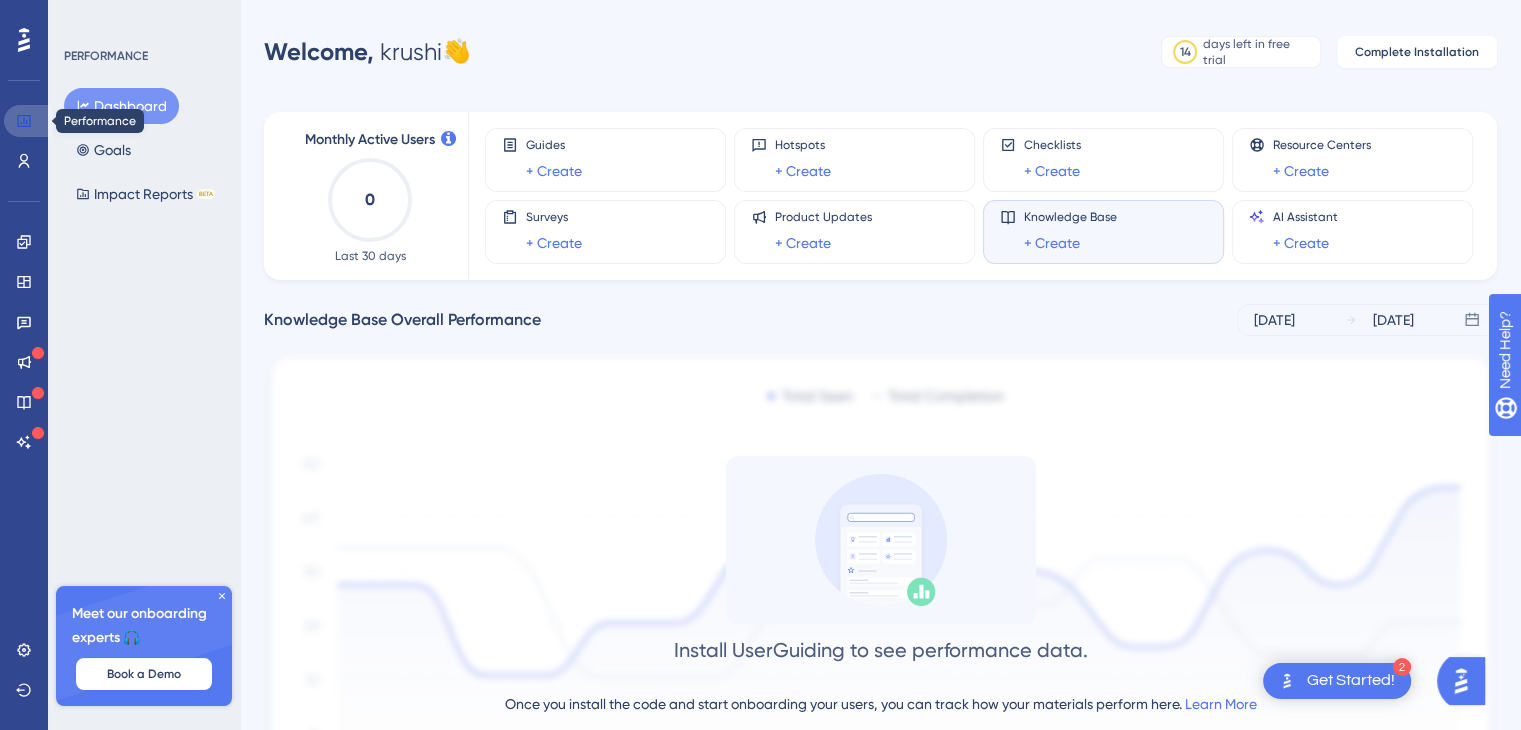 click 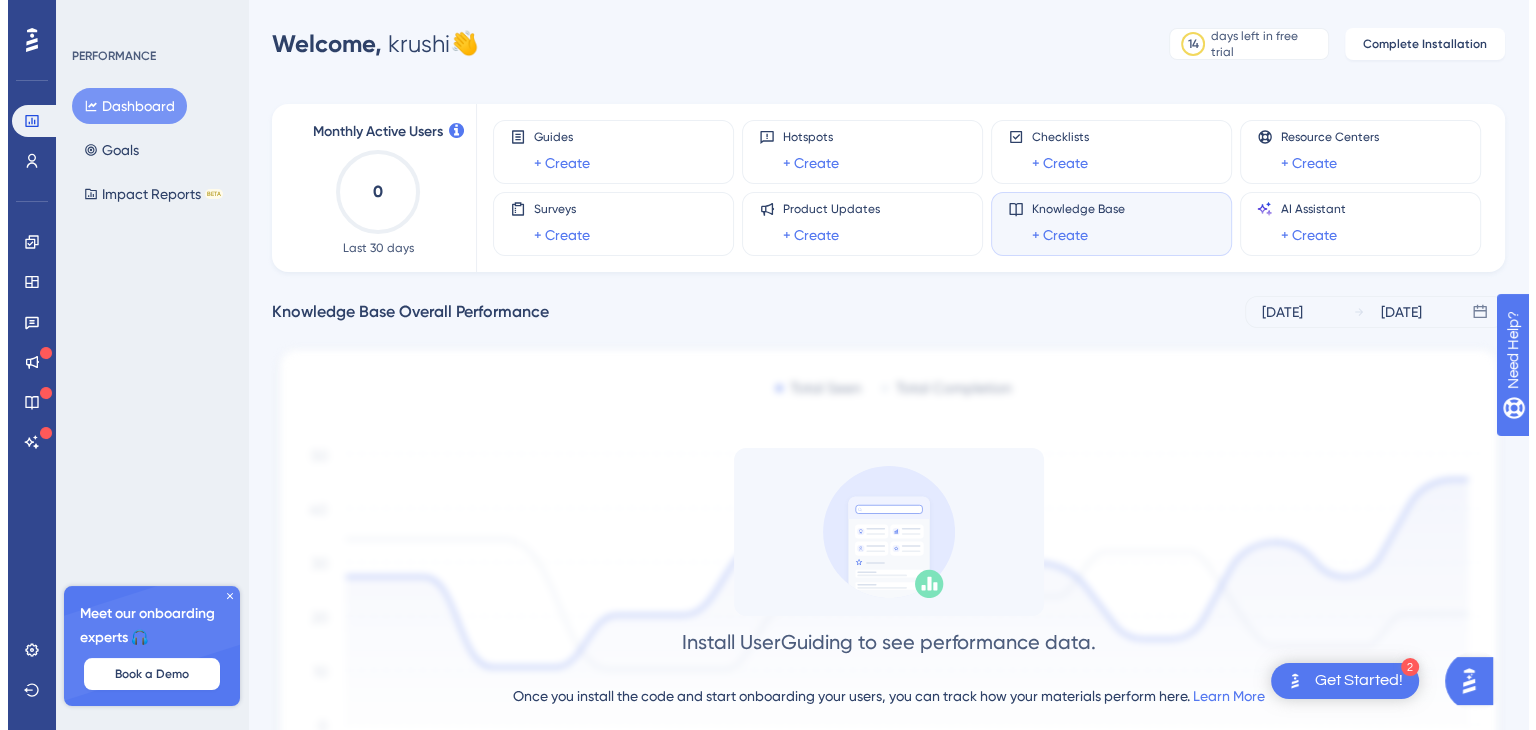 scroll, scrollTop: 0, scrollLeft: 0, axis: both 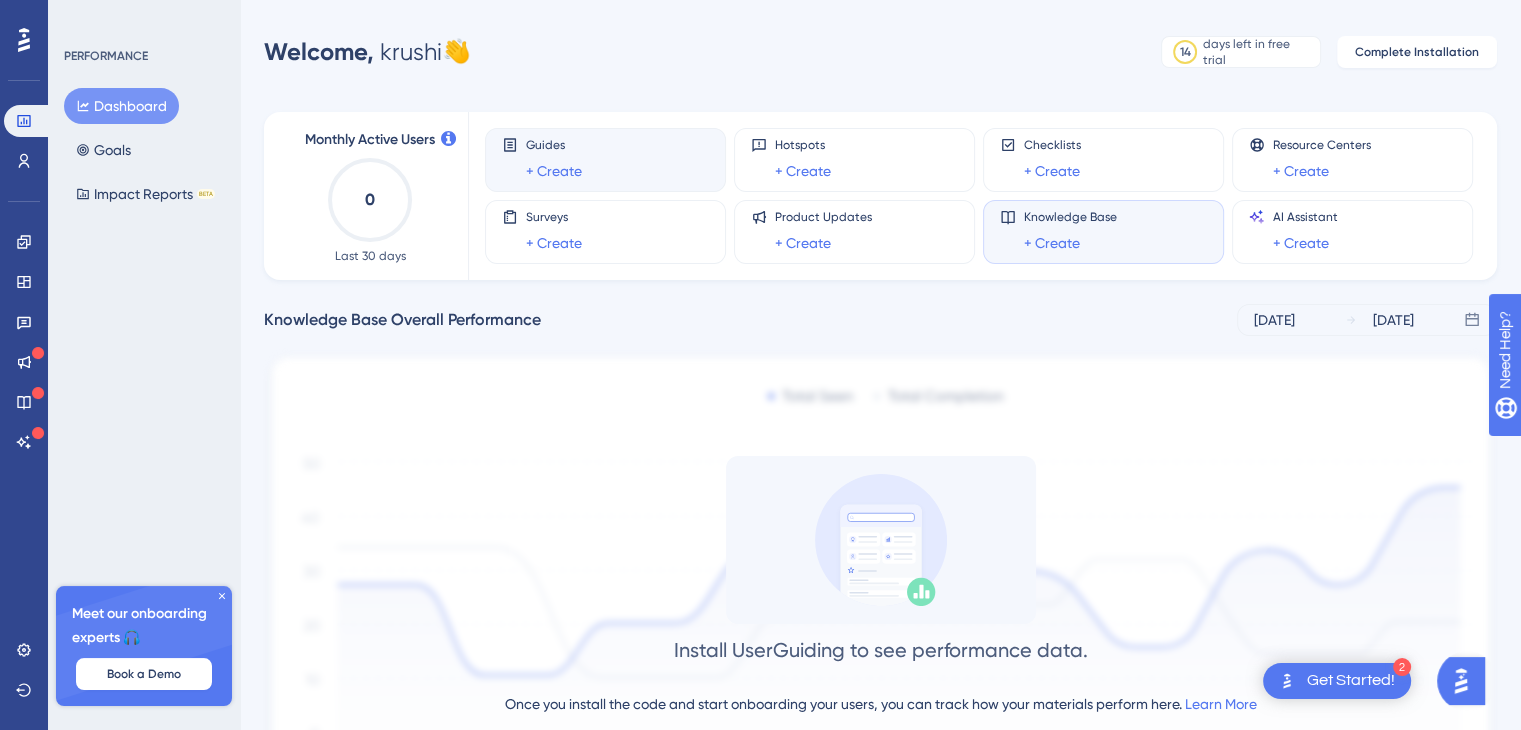 click on "Guides + Create" at bounding box center [605, 160] 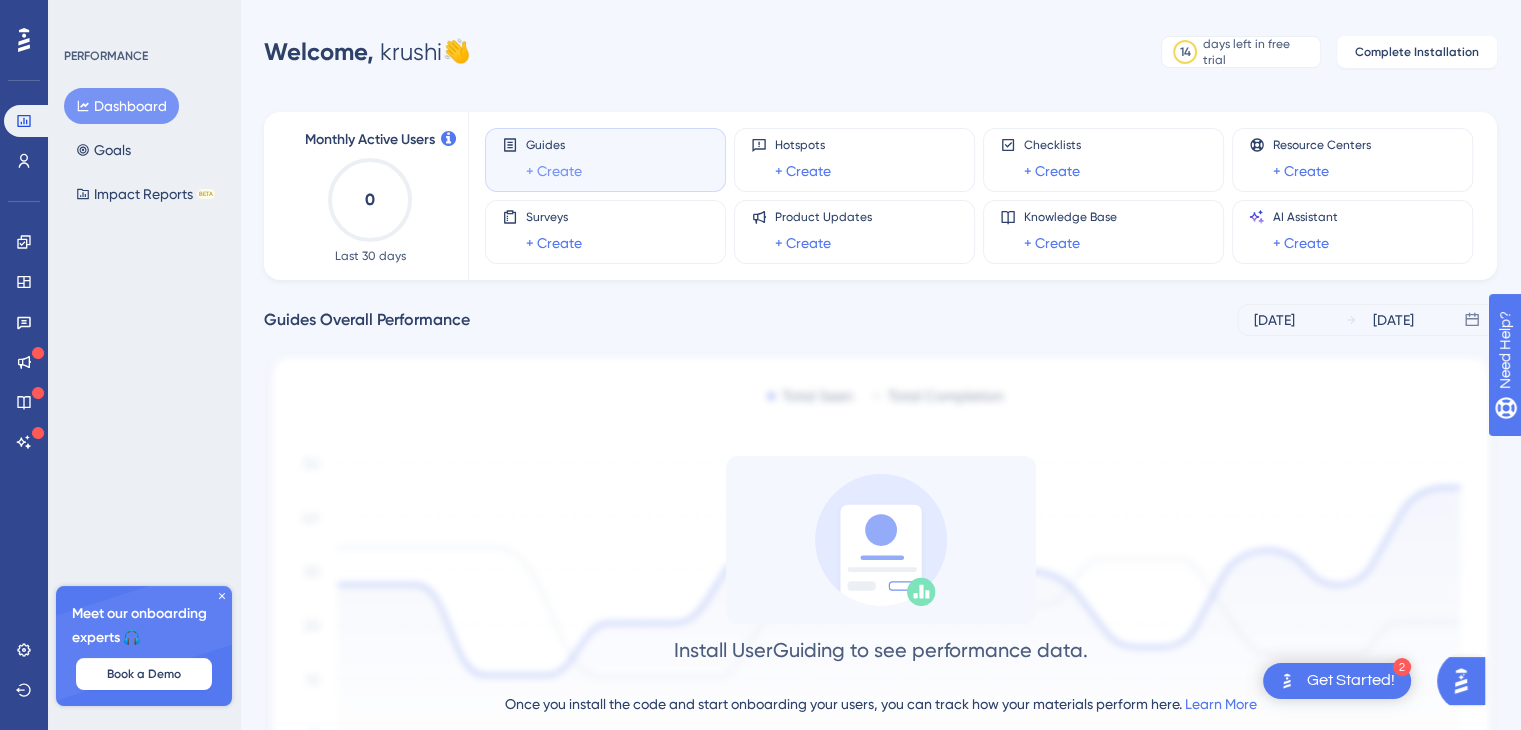 click on "+ Create" at bounding box center (554, 171) 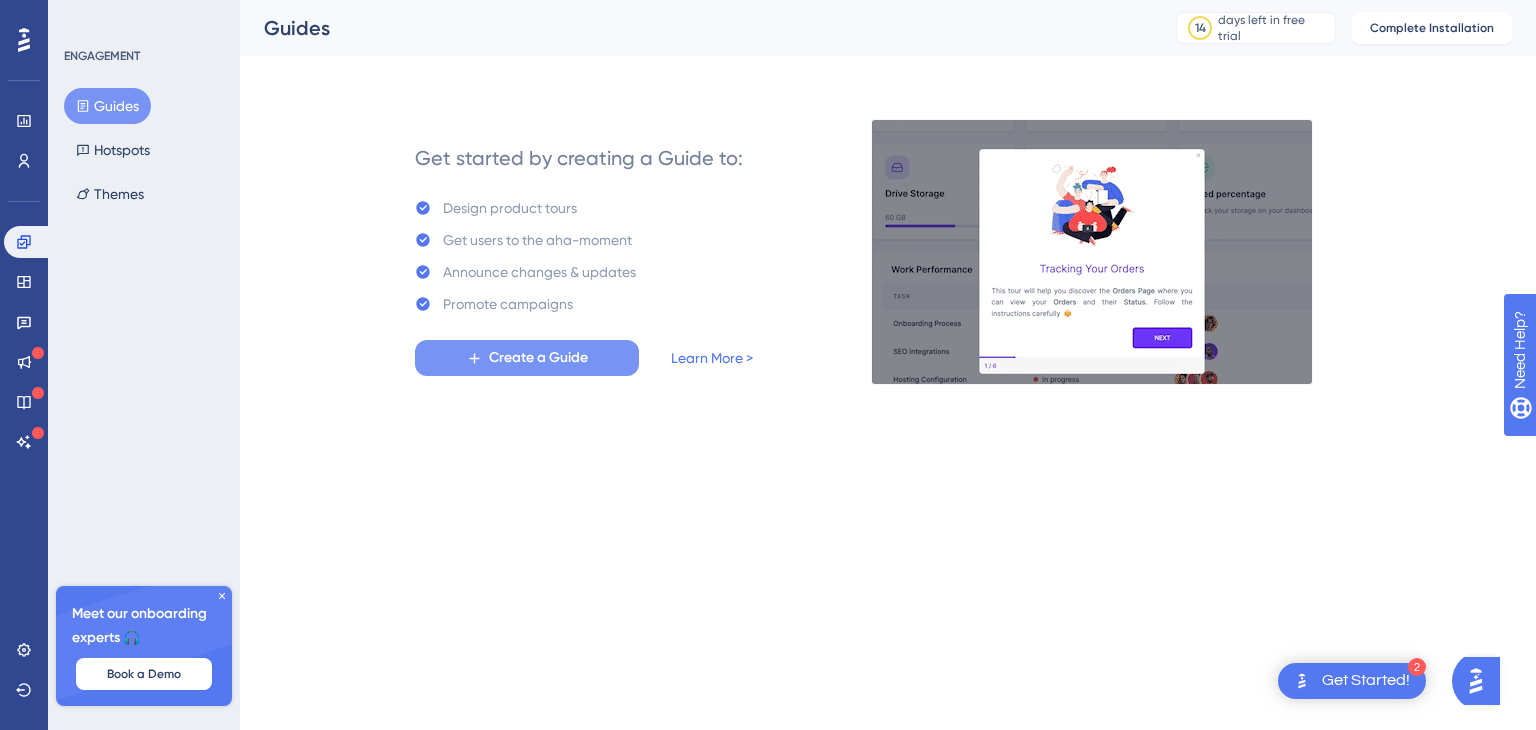 click on "Create a Guide" at bounding box center [538, 358] 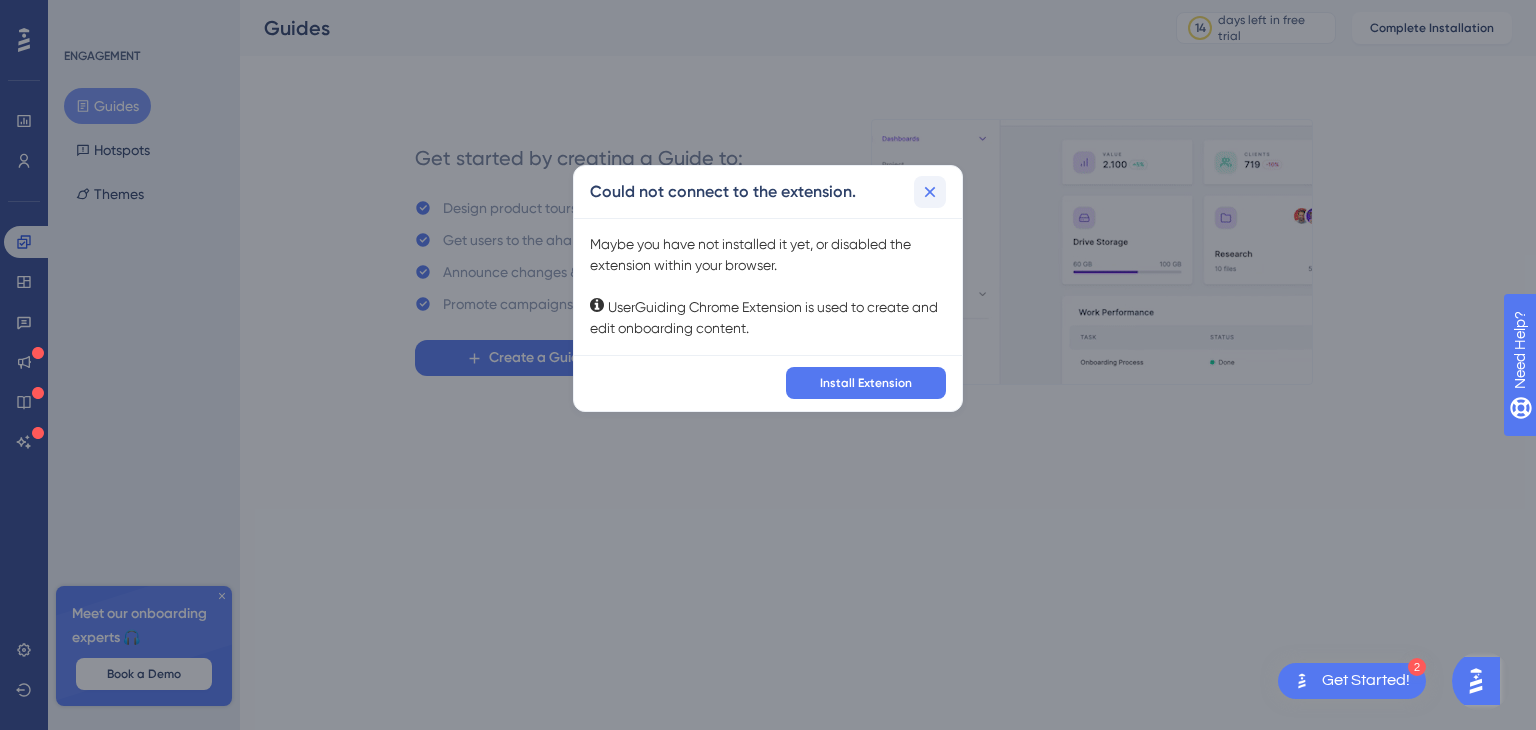 click 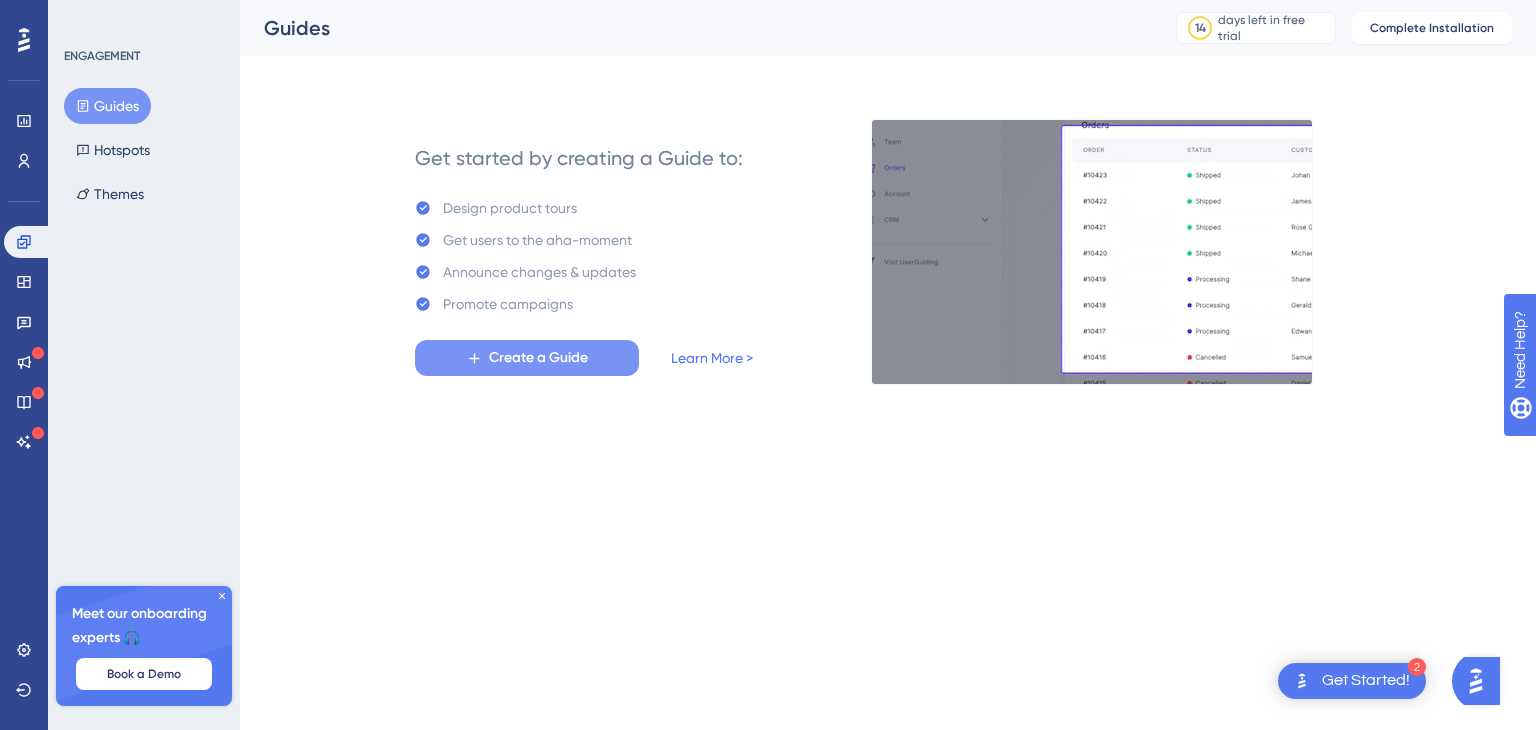 click on "Create a Guide" at bounding box center [538, 358] 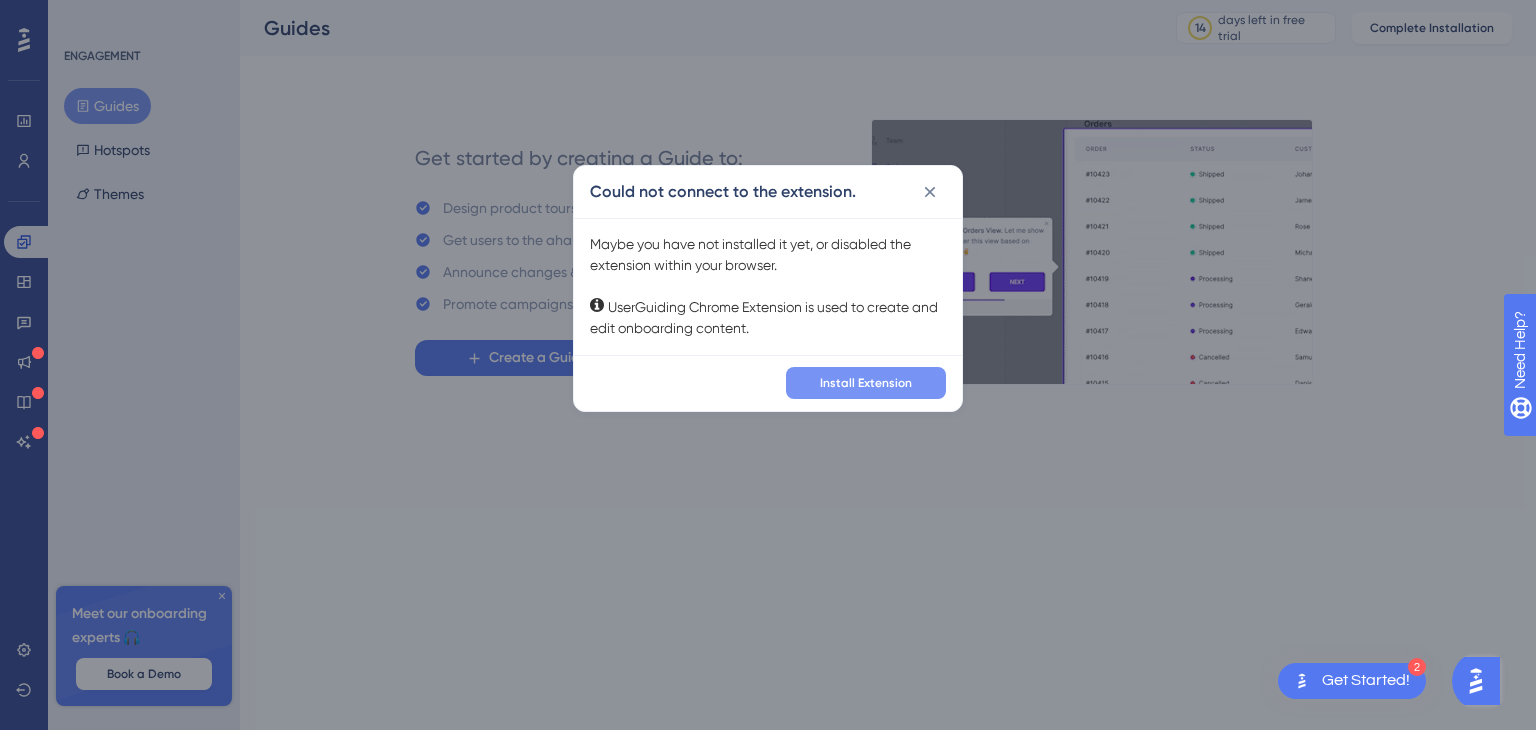 click on "Install Extension" at bounding box center [866, 383] 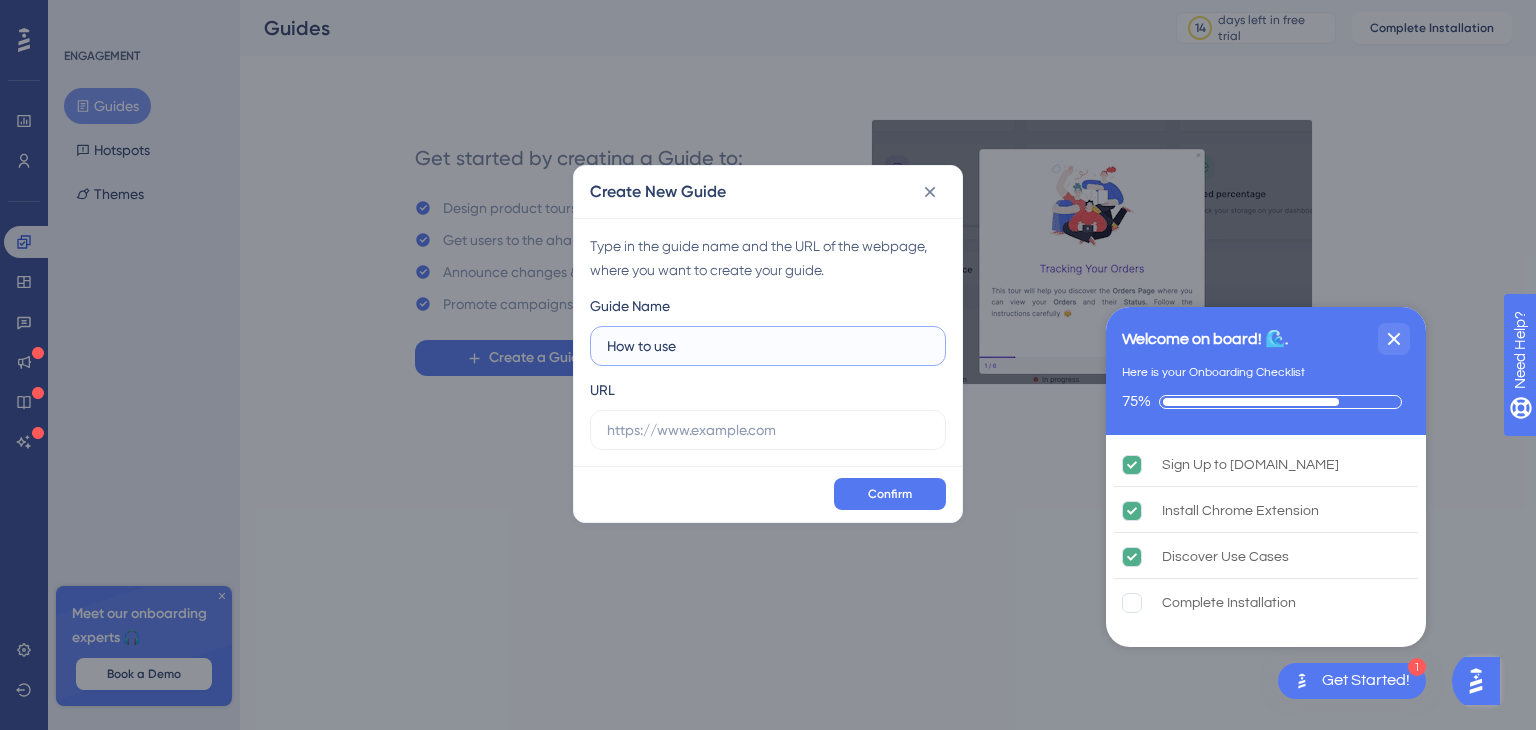 type on "How to use" 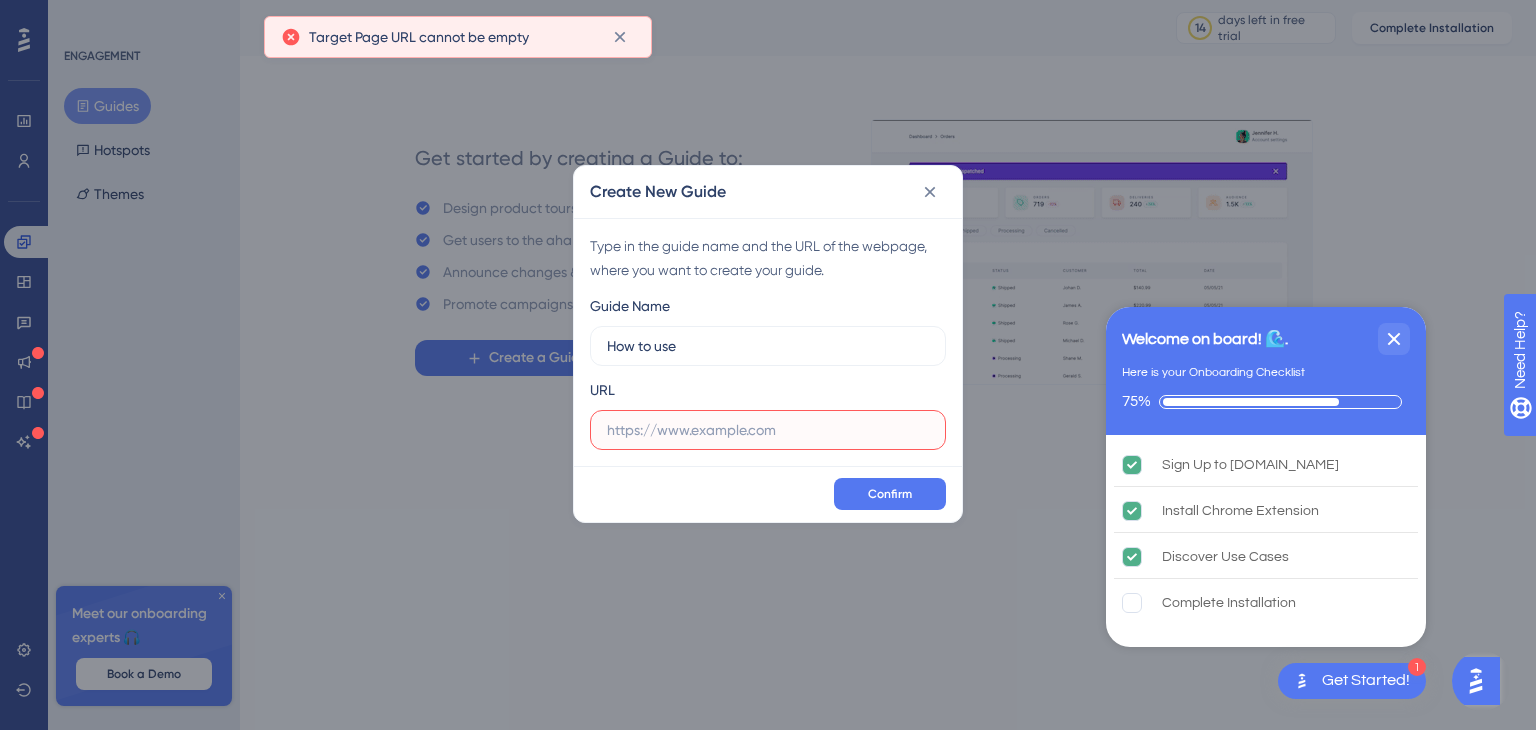 click at bounding box center (768, 430) 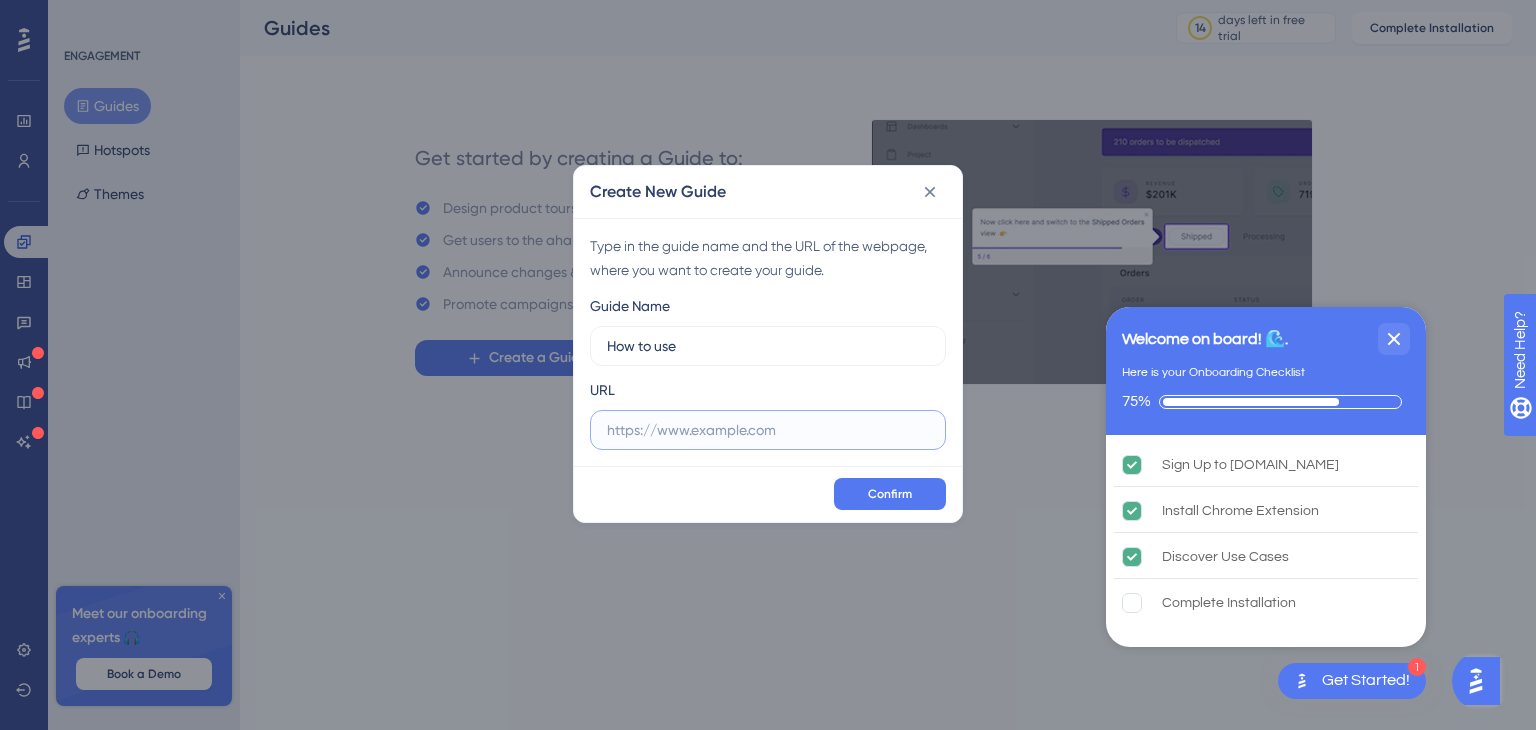 paste on "https://www.notion.so/User-experience-designing-e075998104ec48798508638da448686d" 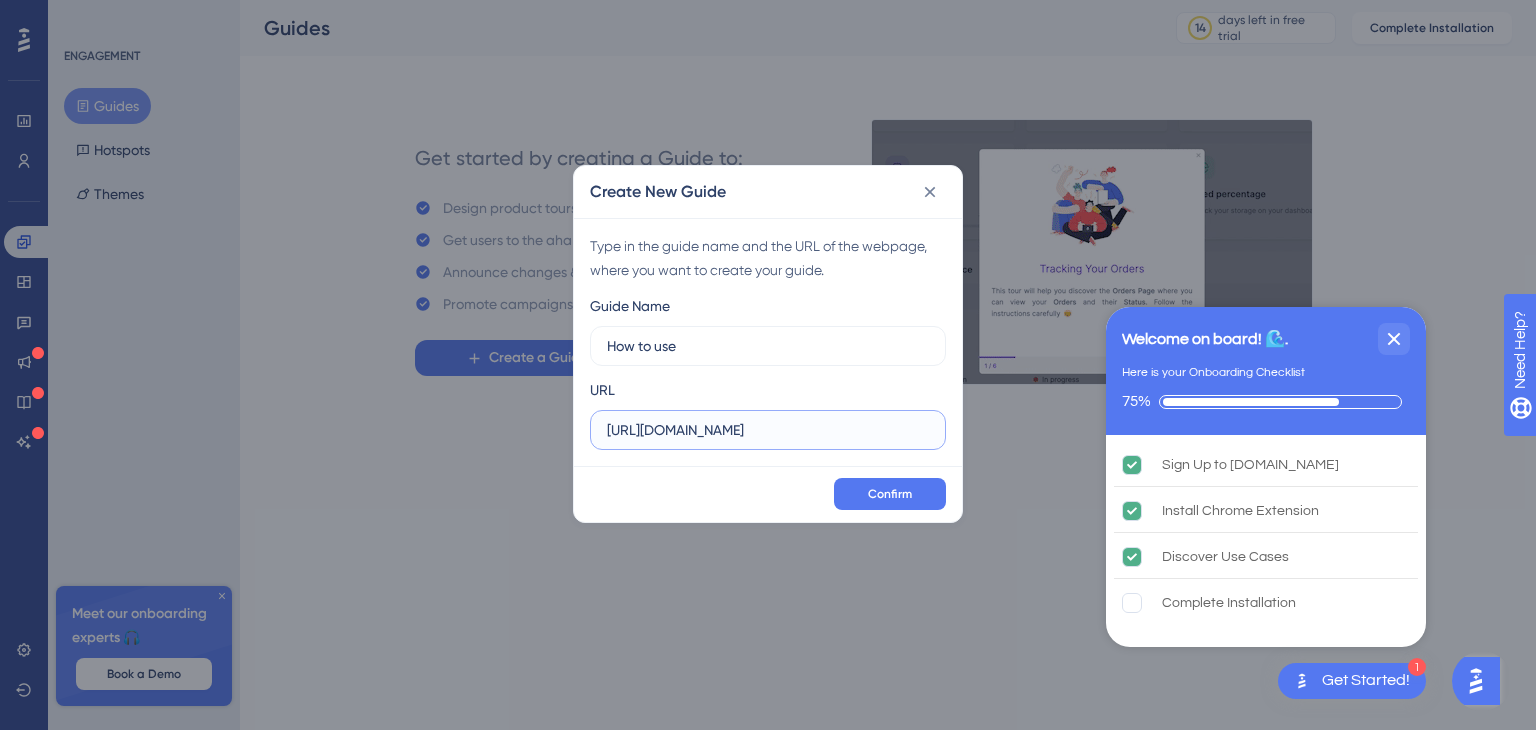 scroll, scrollTop: 0, scrollLeft: 262, axis: horizontal 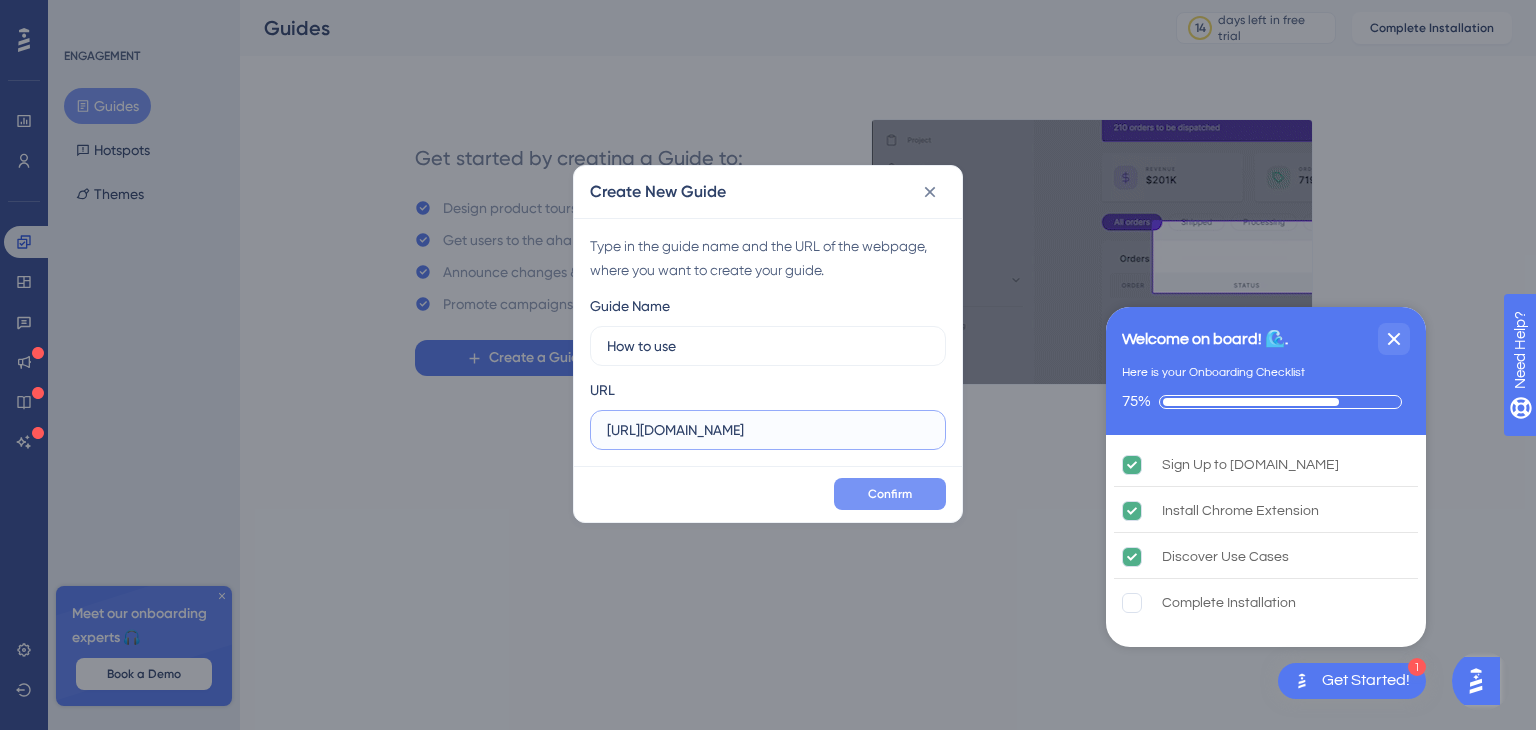 type on "https://www.notion.so/User-experience-designing-e075998104ec48798508638da448686d" 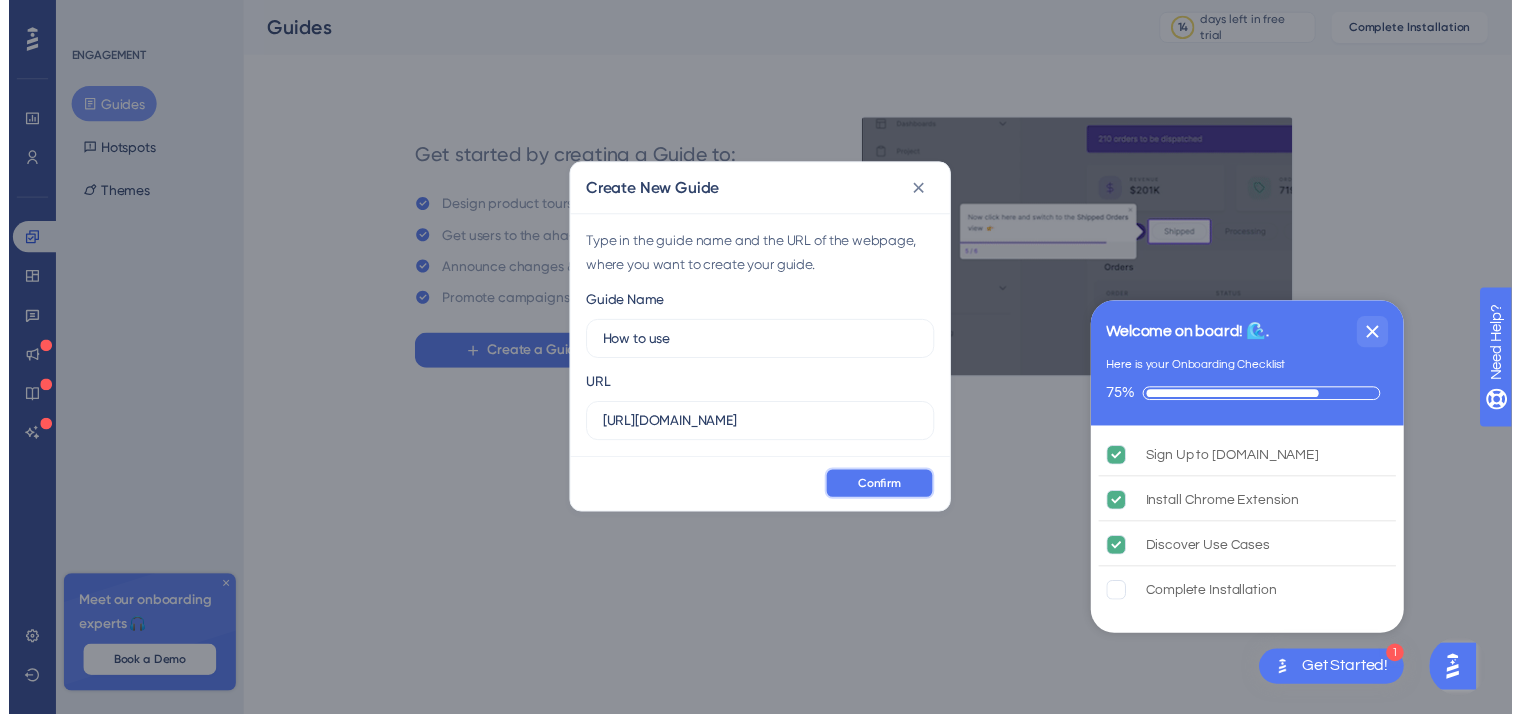 scroll, scrollTop: 0, scrollLeft: 0, axis: both 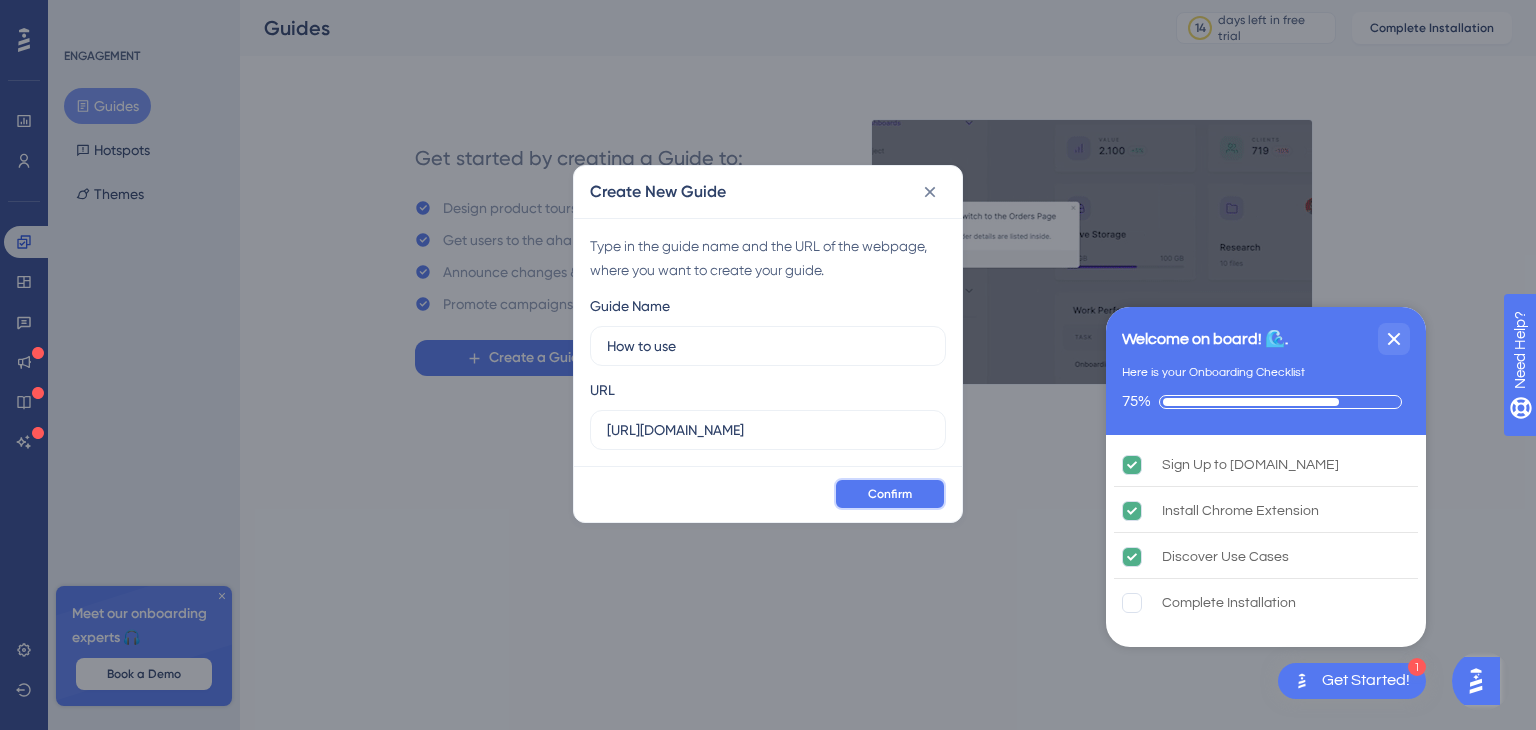 click on "Confirm" at bounding box center (890, 494) 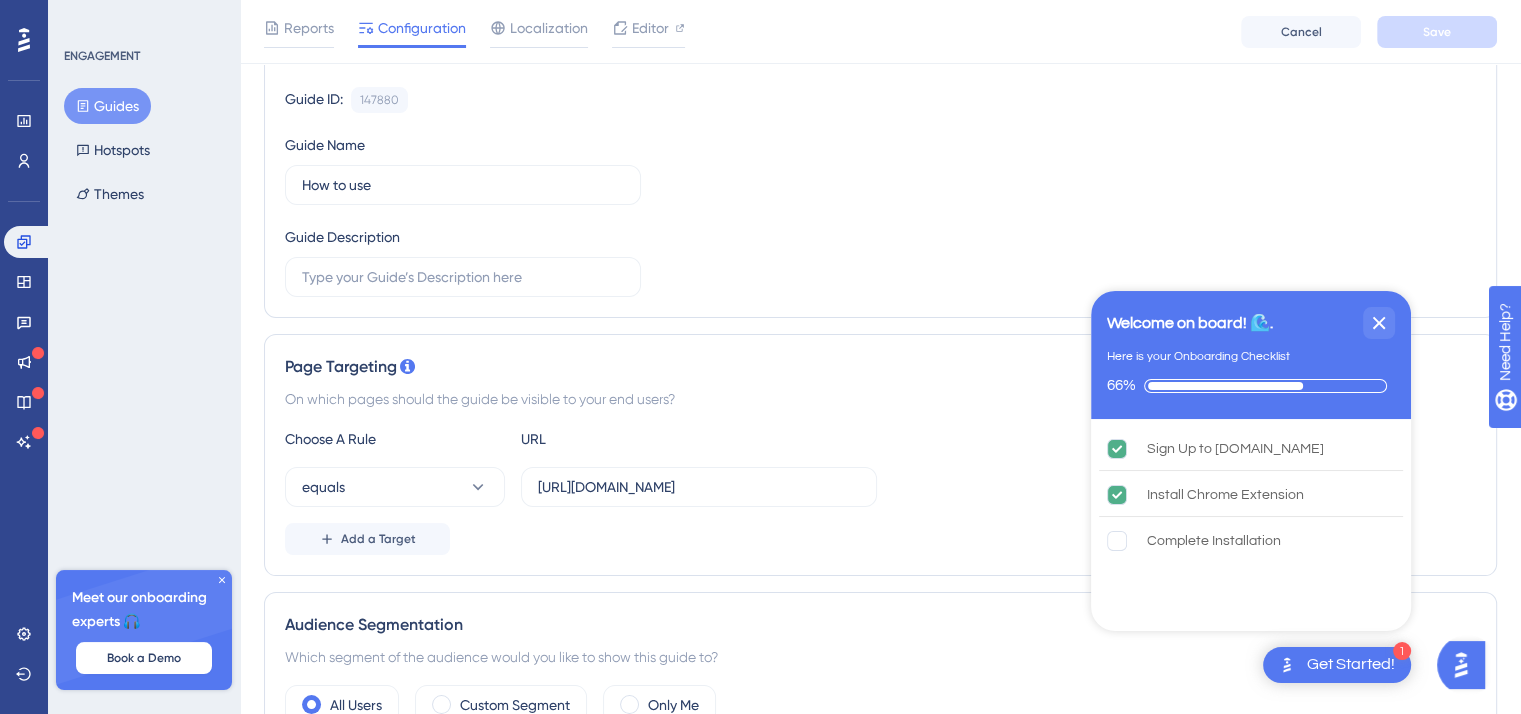 scroll, scrollTop: 187, scrollLeft: 0, axis: vertical 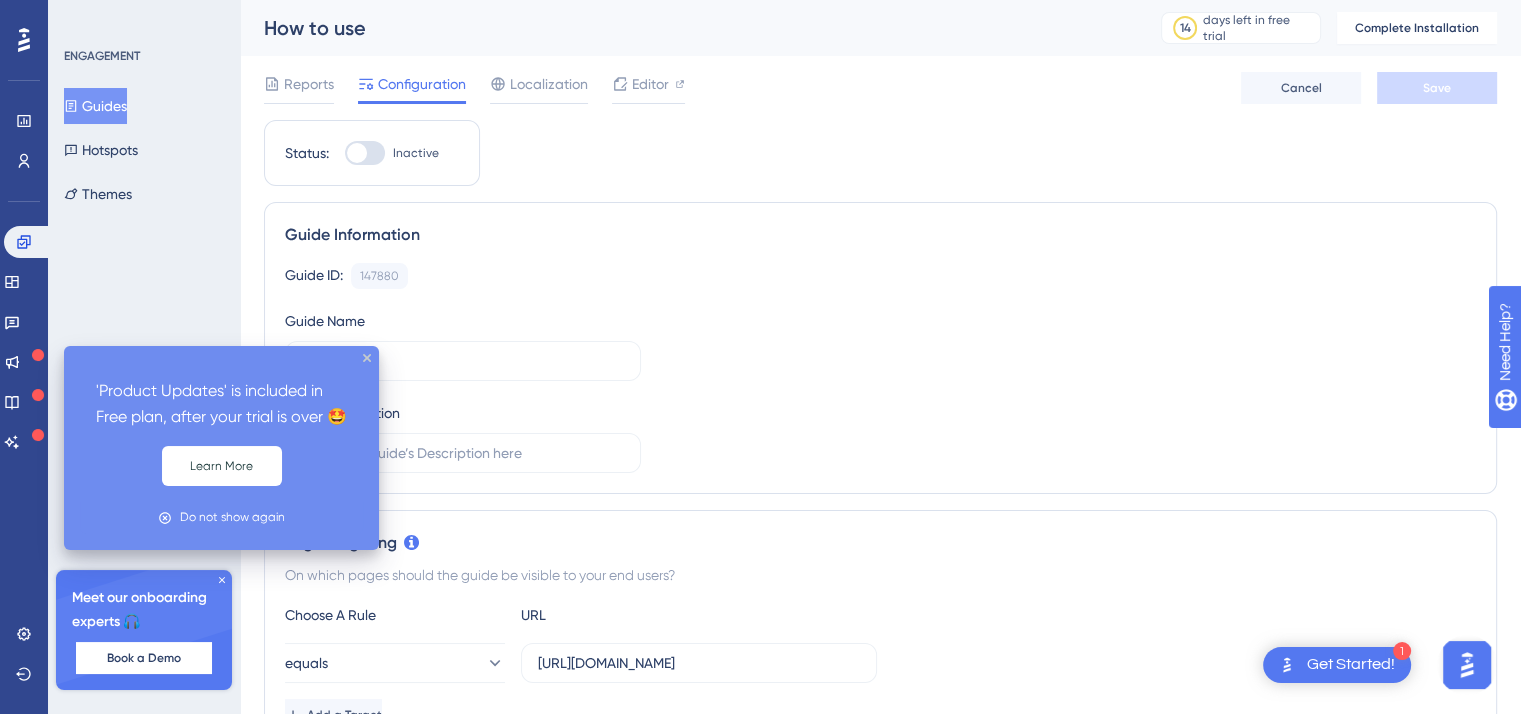 click at bounding box center (38, 355) 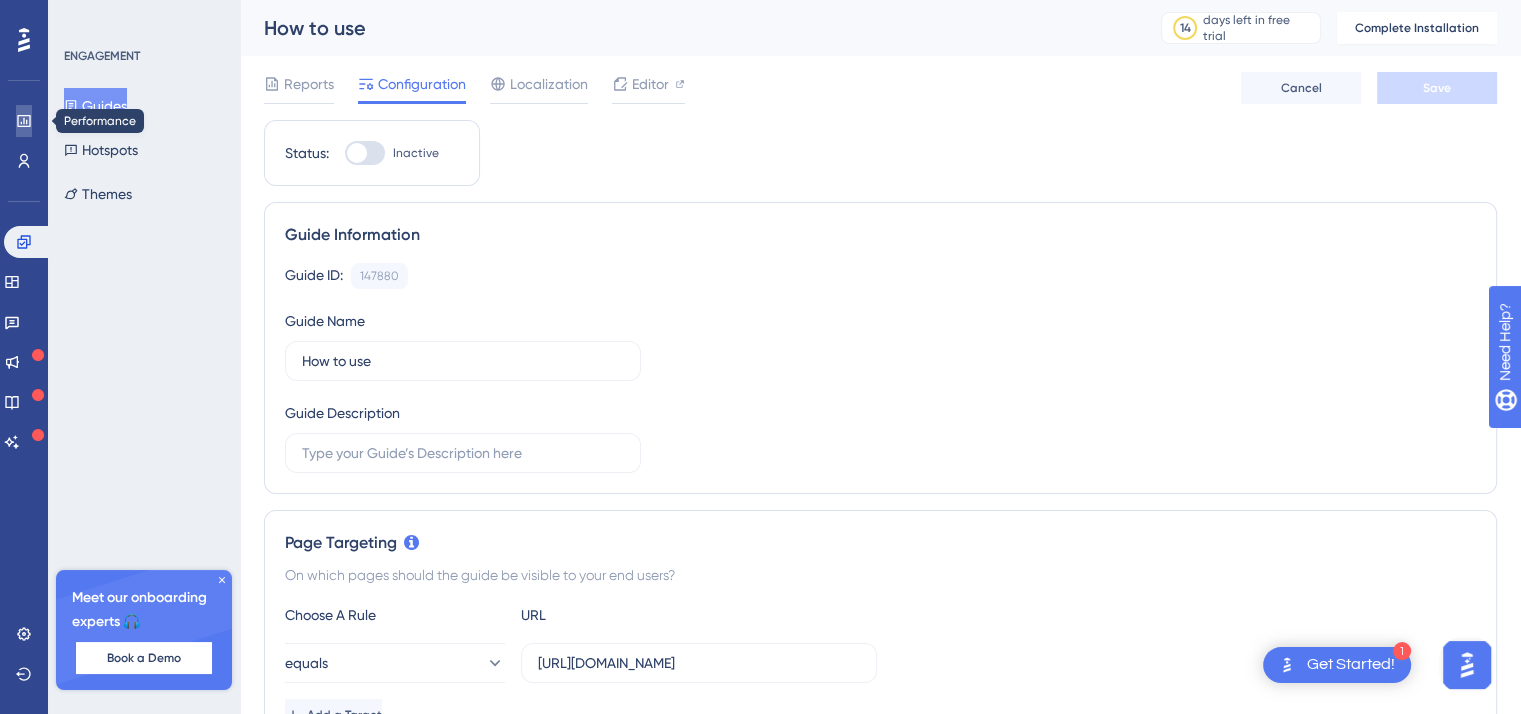 click at bounding box center (24, 121) 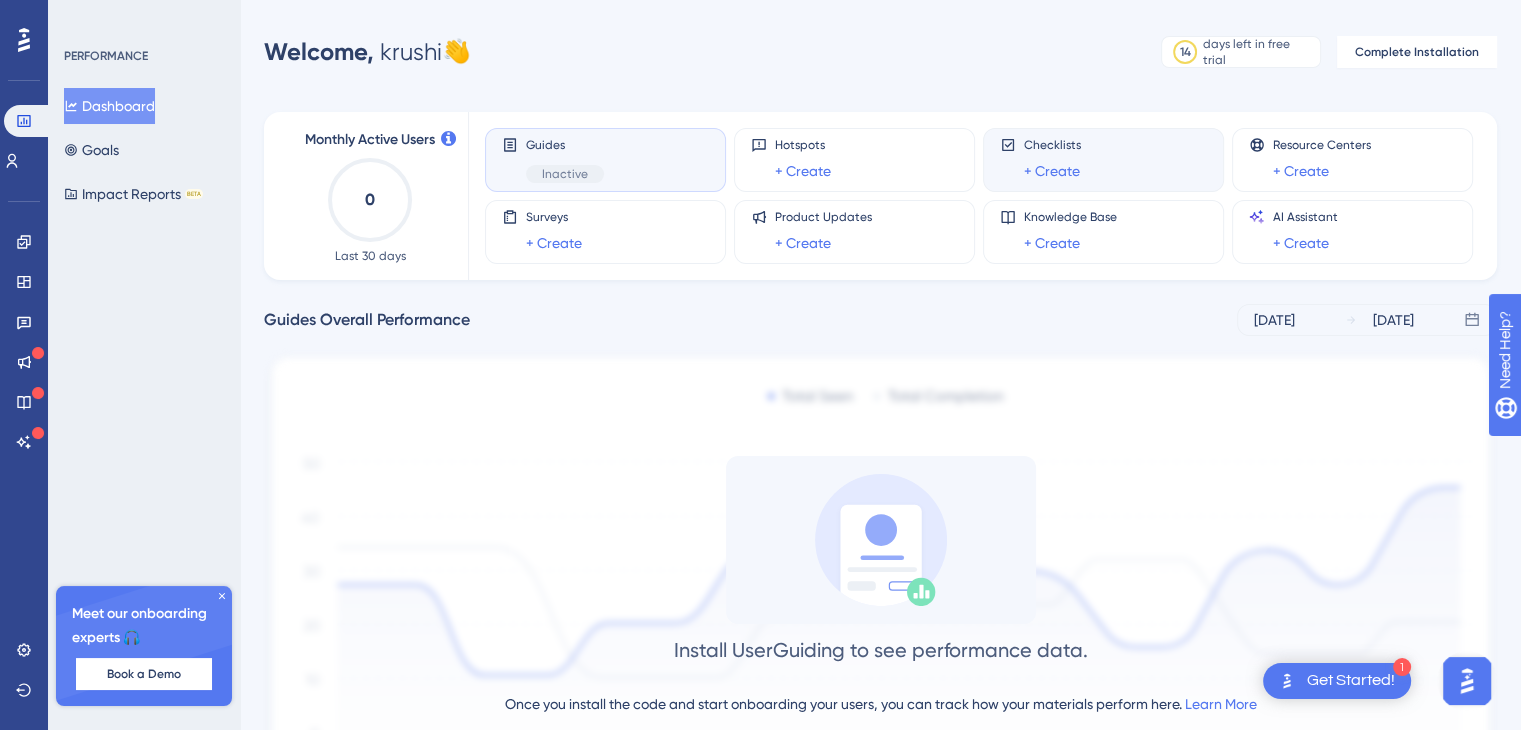 click on "Checklists + Create" at bounding box center (1103, 160) 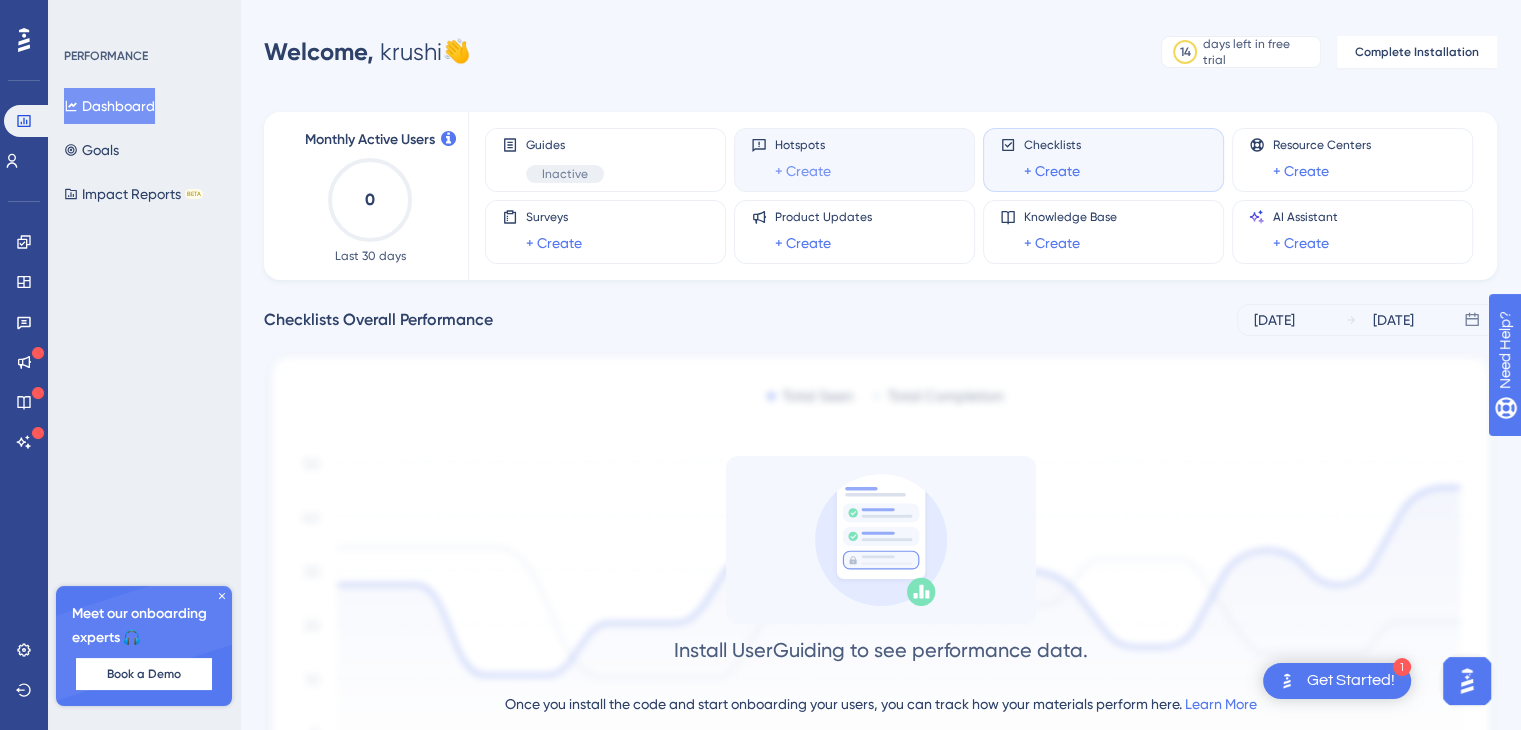 click on "+ Create" at bounding box center (803, 171) 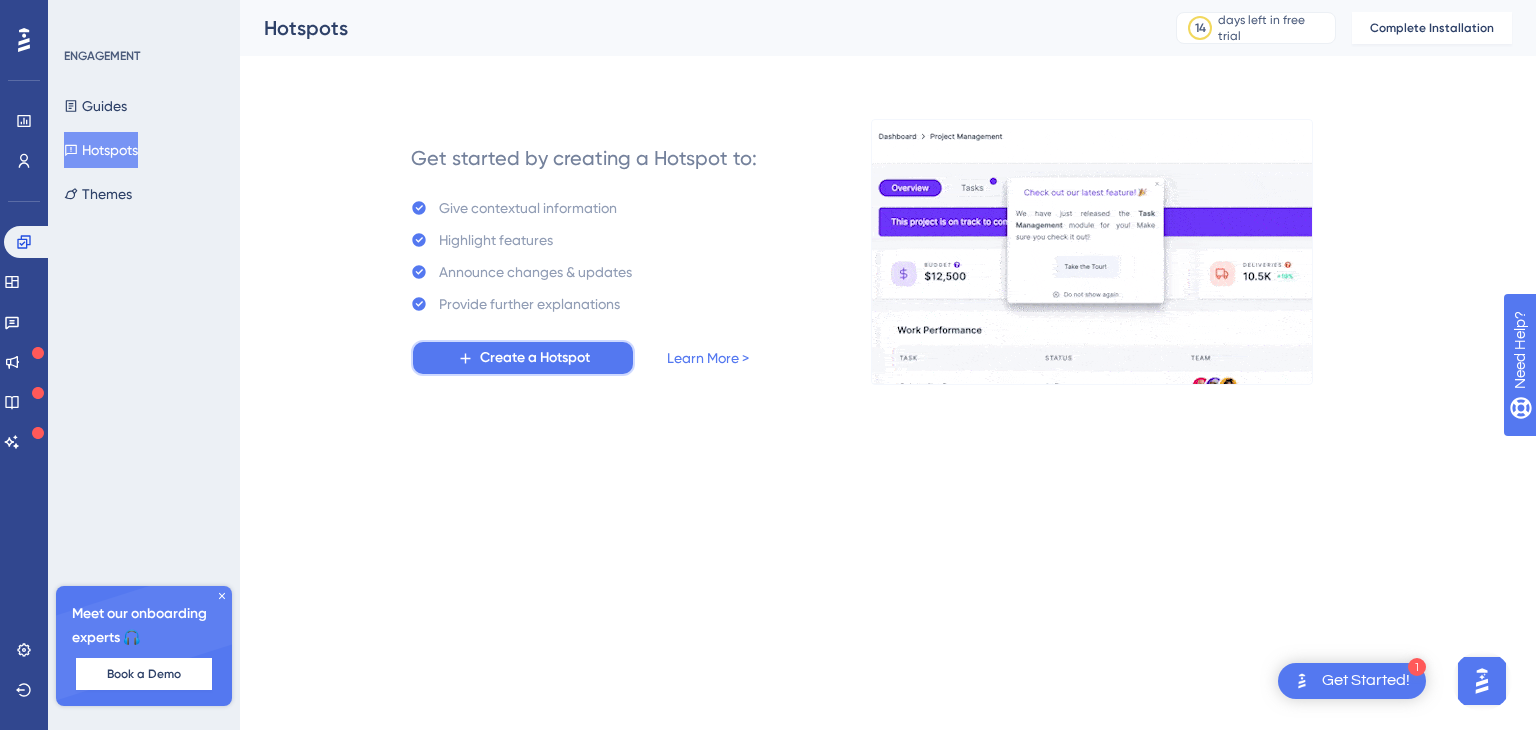 click 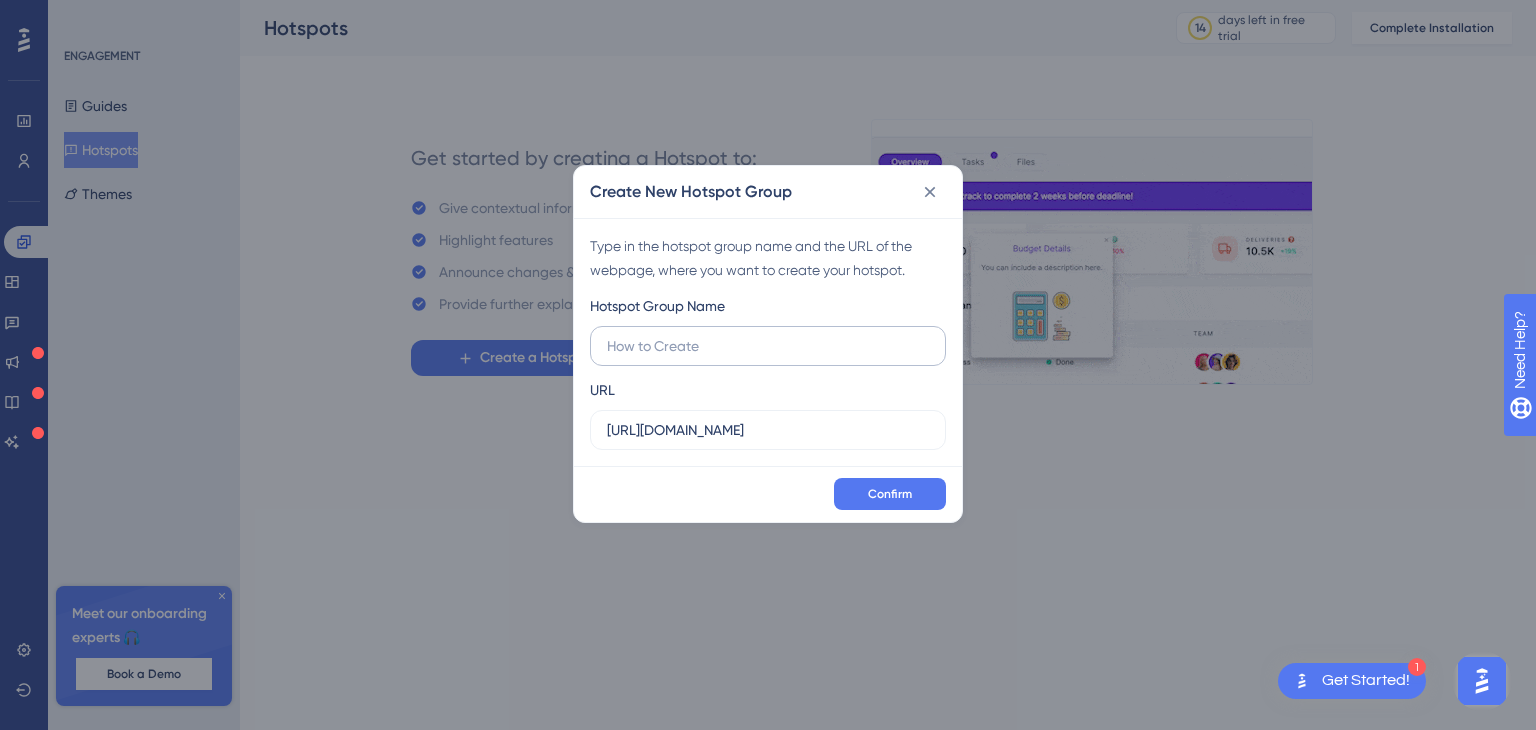 click at bounding box center [768, 346] 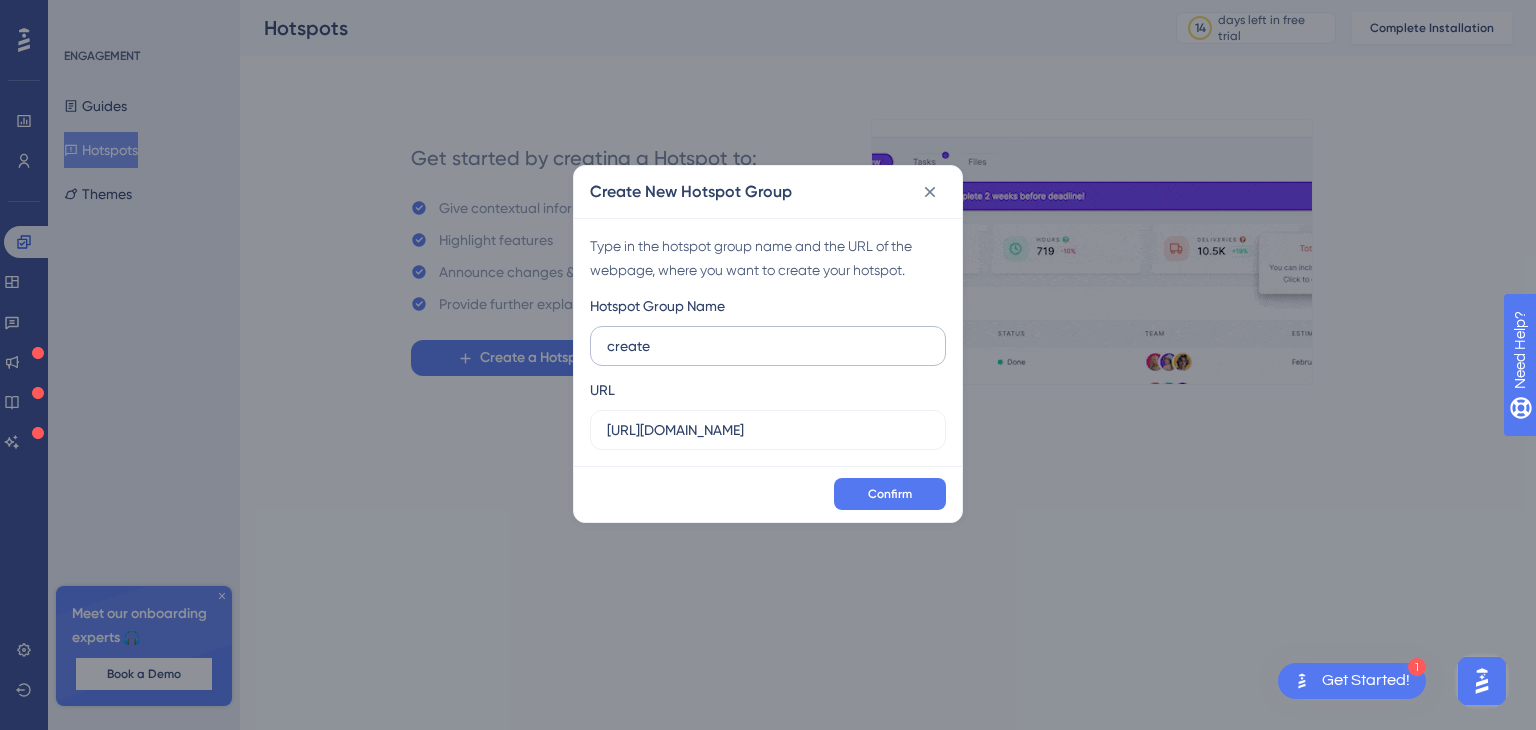 type on "create" 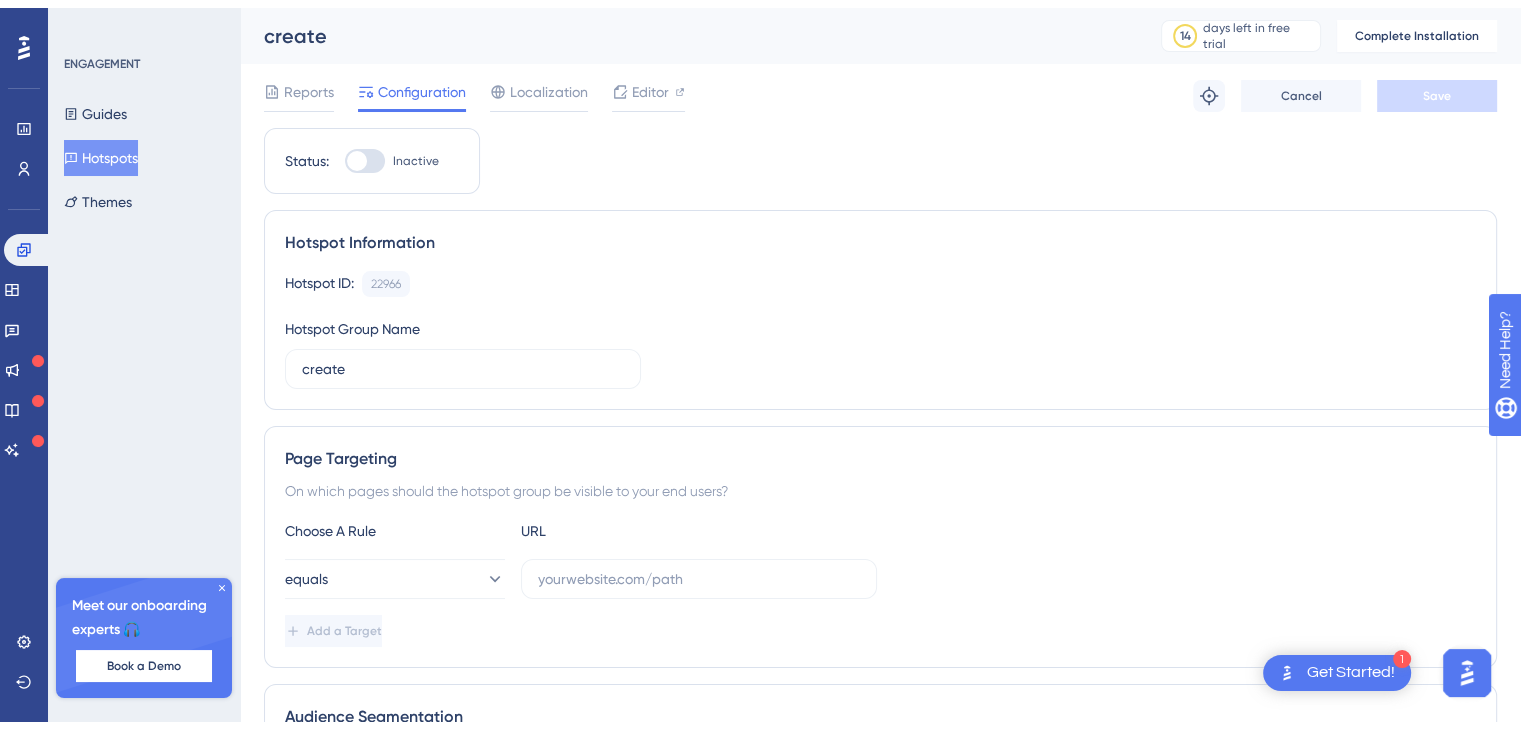 scroll, scrollTop: 0, scrollLeft: 0, axis: both 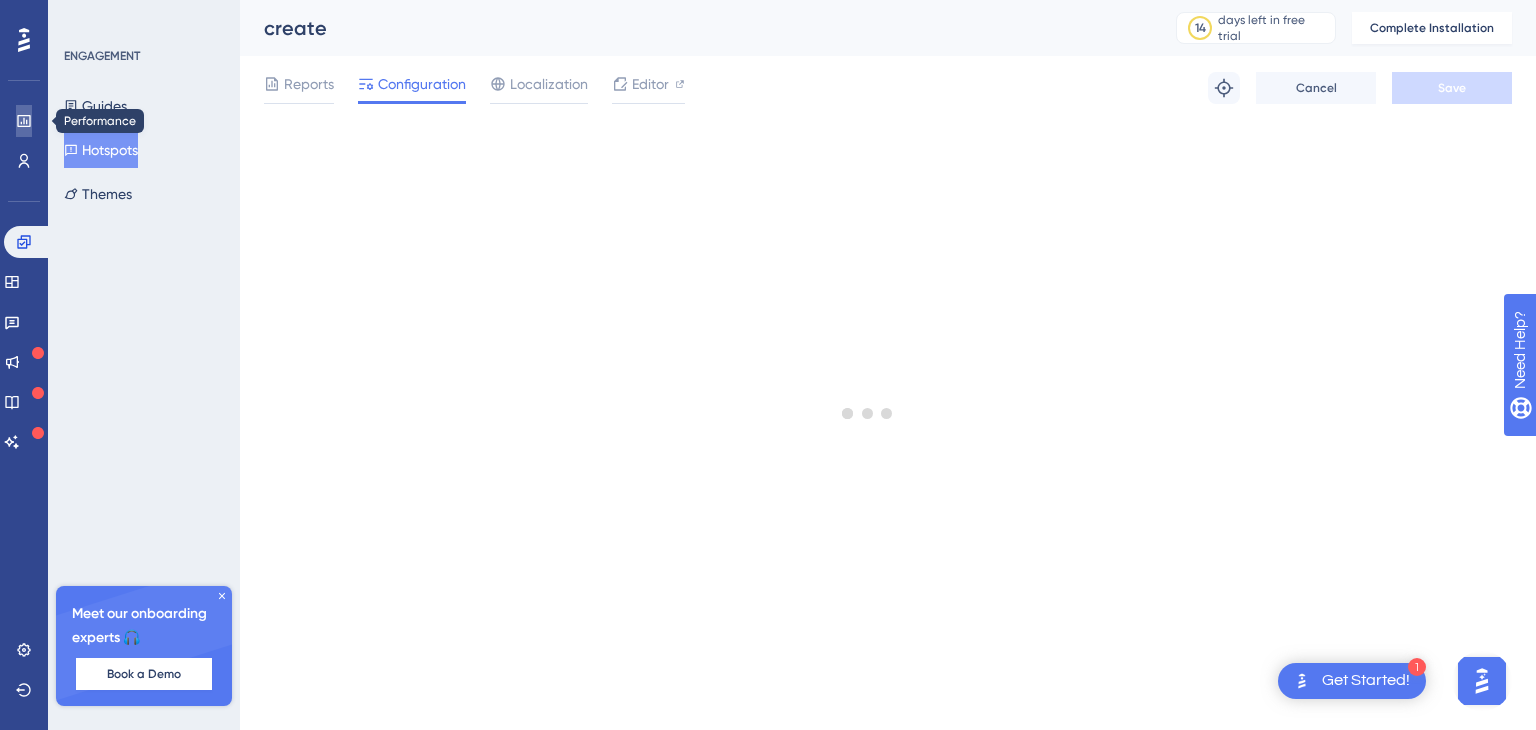 click at bounding box center [24, 121] 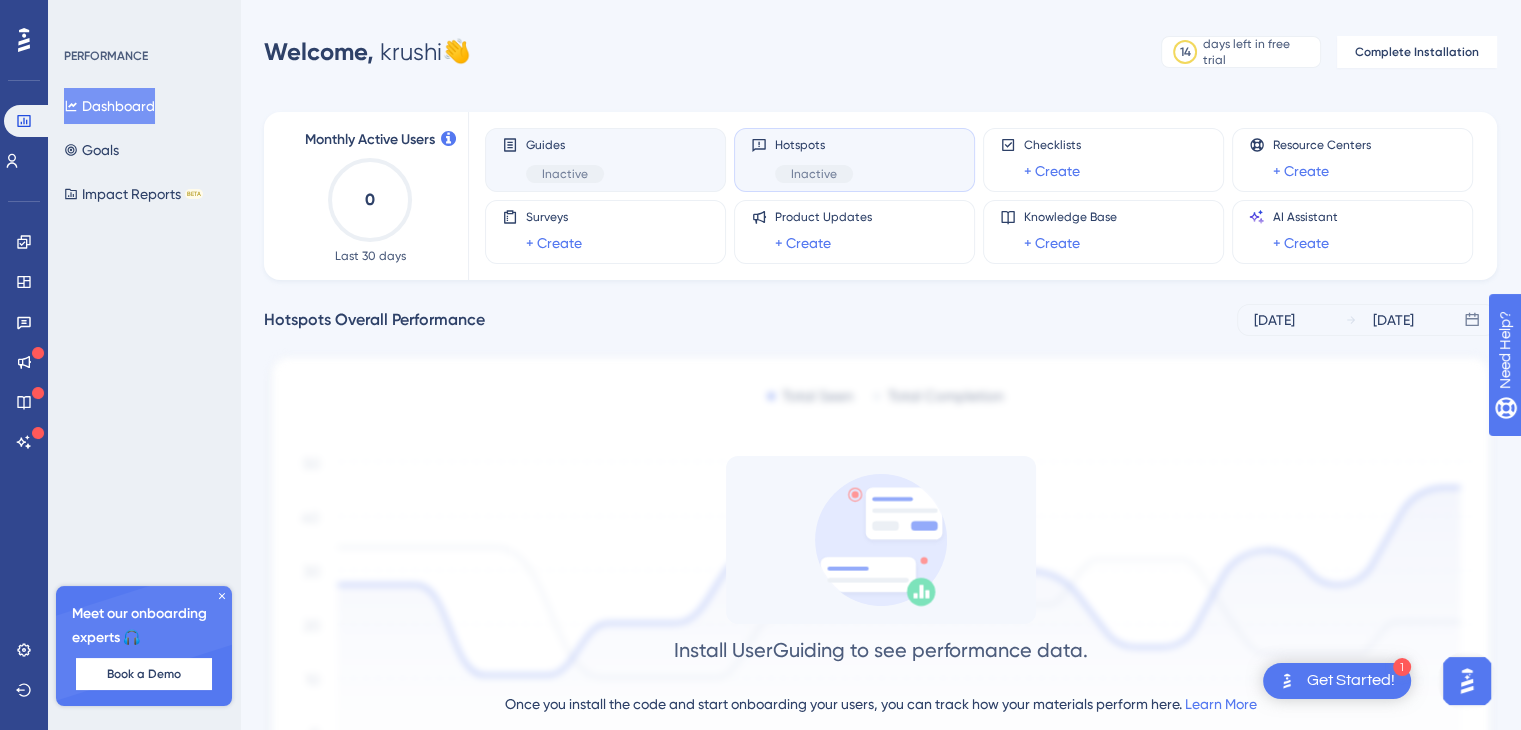 click on "Inactive" at bounding box center [565, 174] 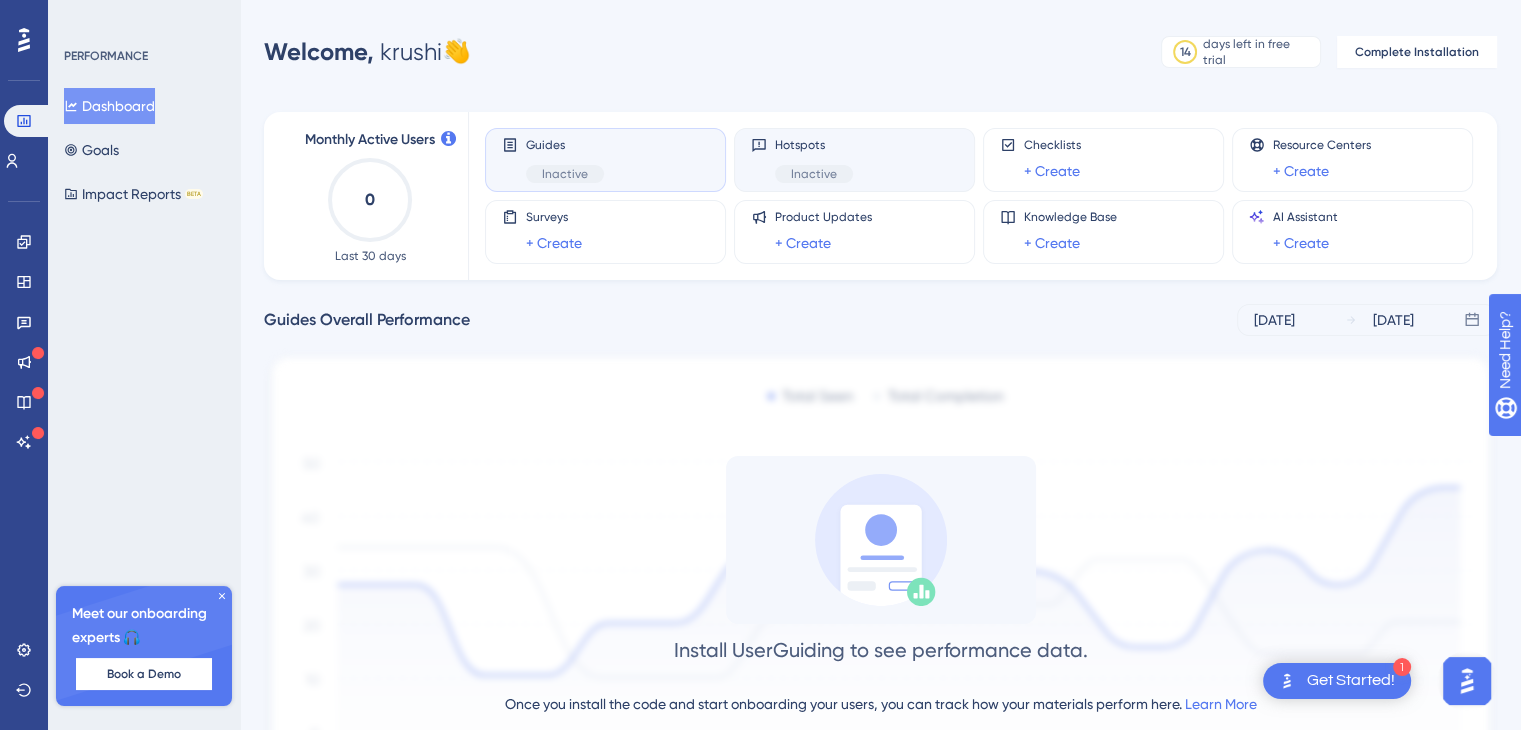 click on "Hotspots Inactive" at bounding box center (854, 160) 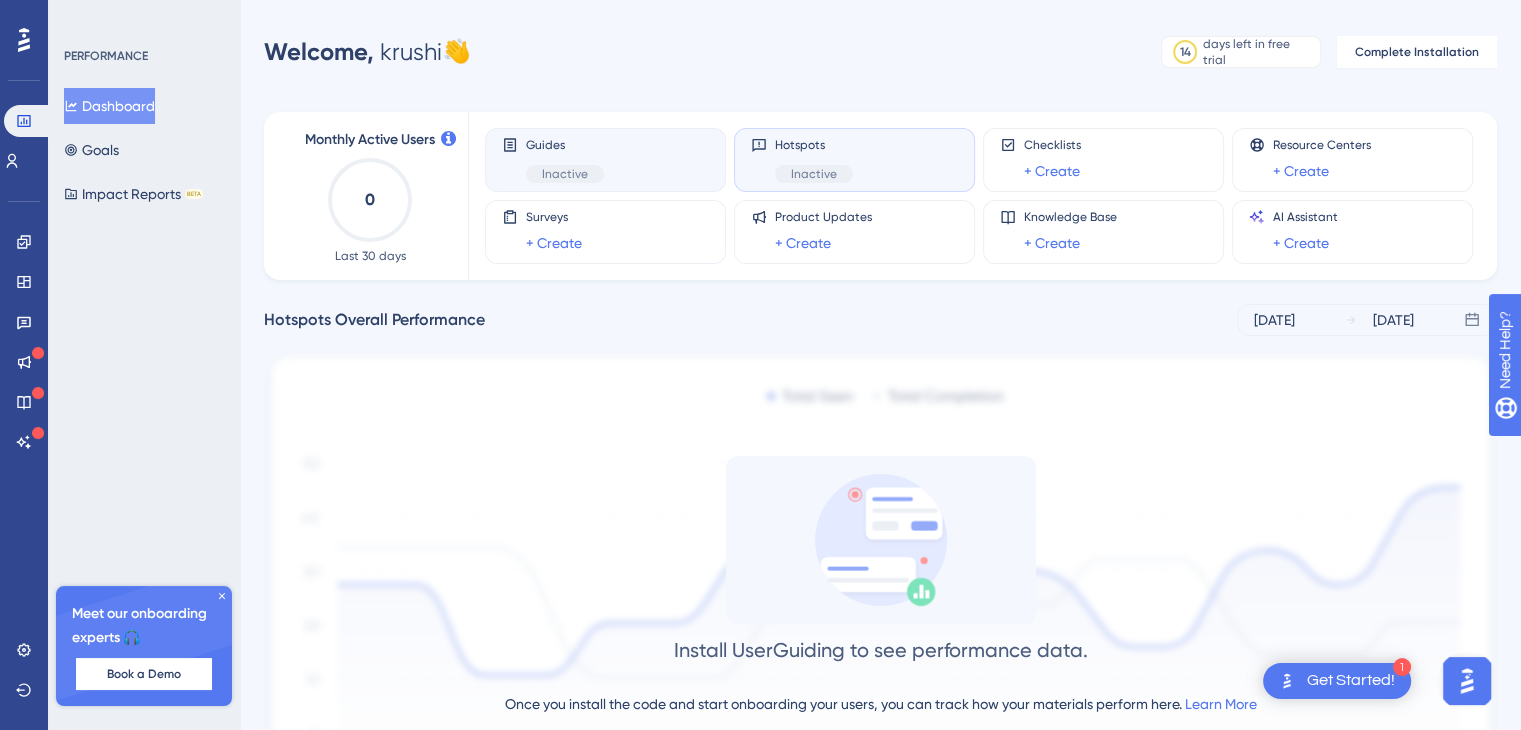 click on "Guides" at bounding box center (565, 145) 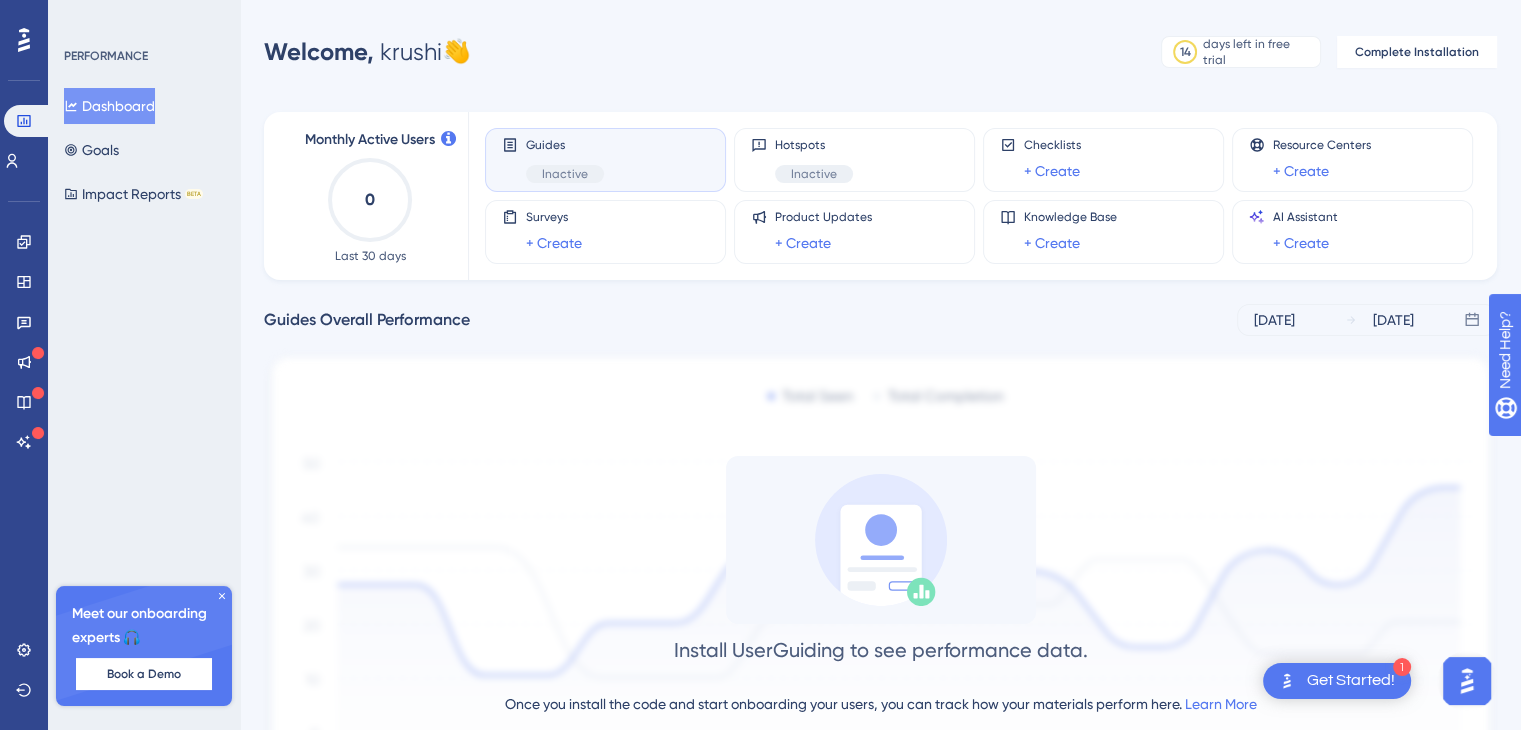 click on "Guides Inactive" at bounding box center (605, 160) 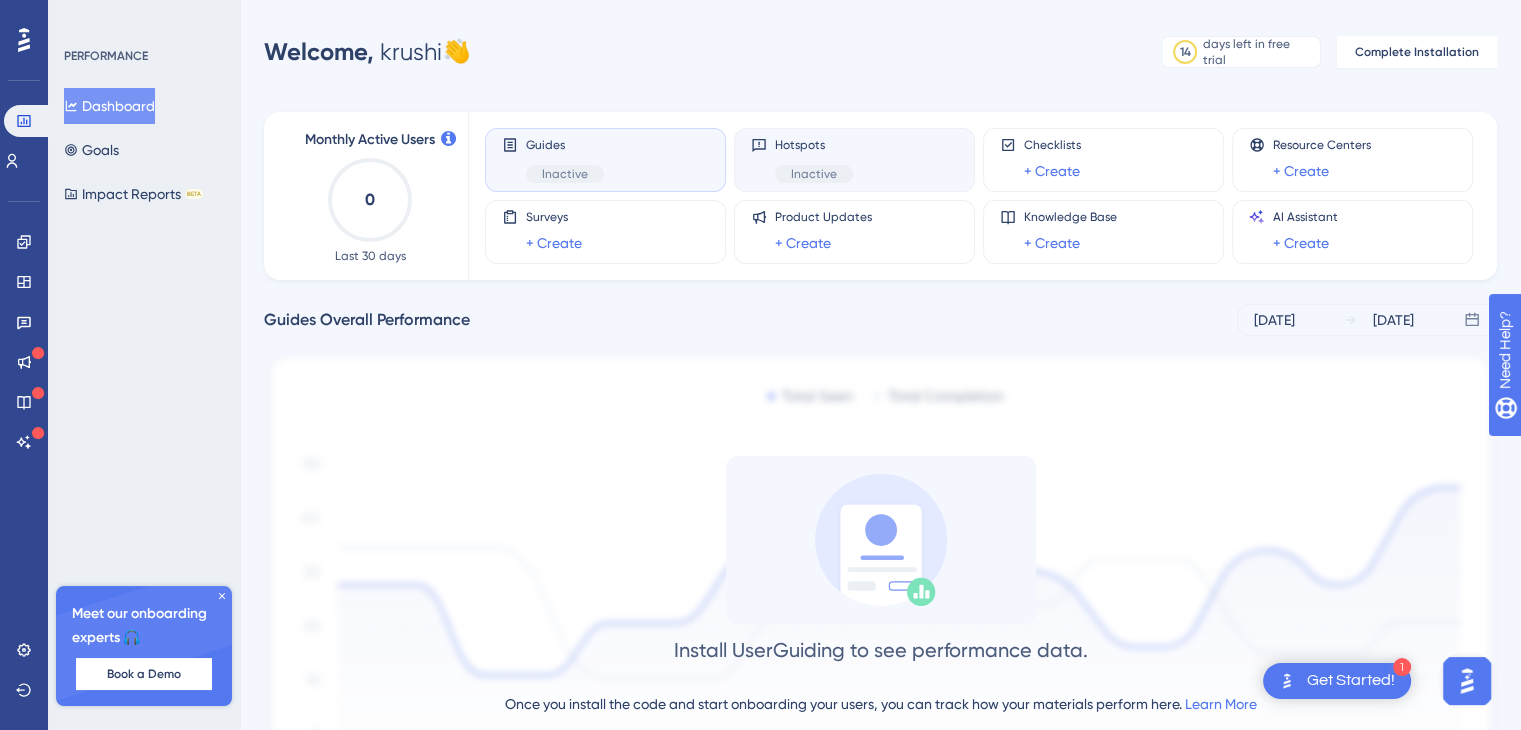 click on "Hotspots Inactive" at bounding box center (854, 160) 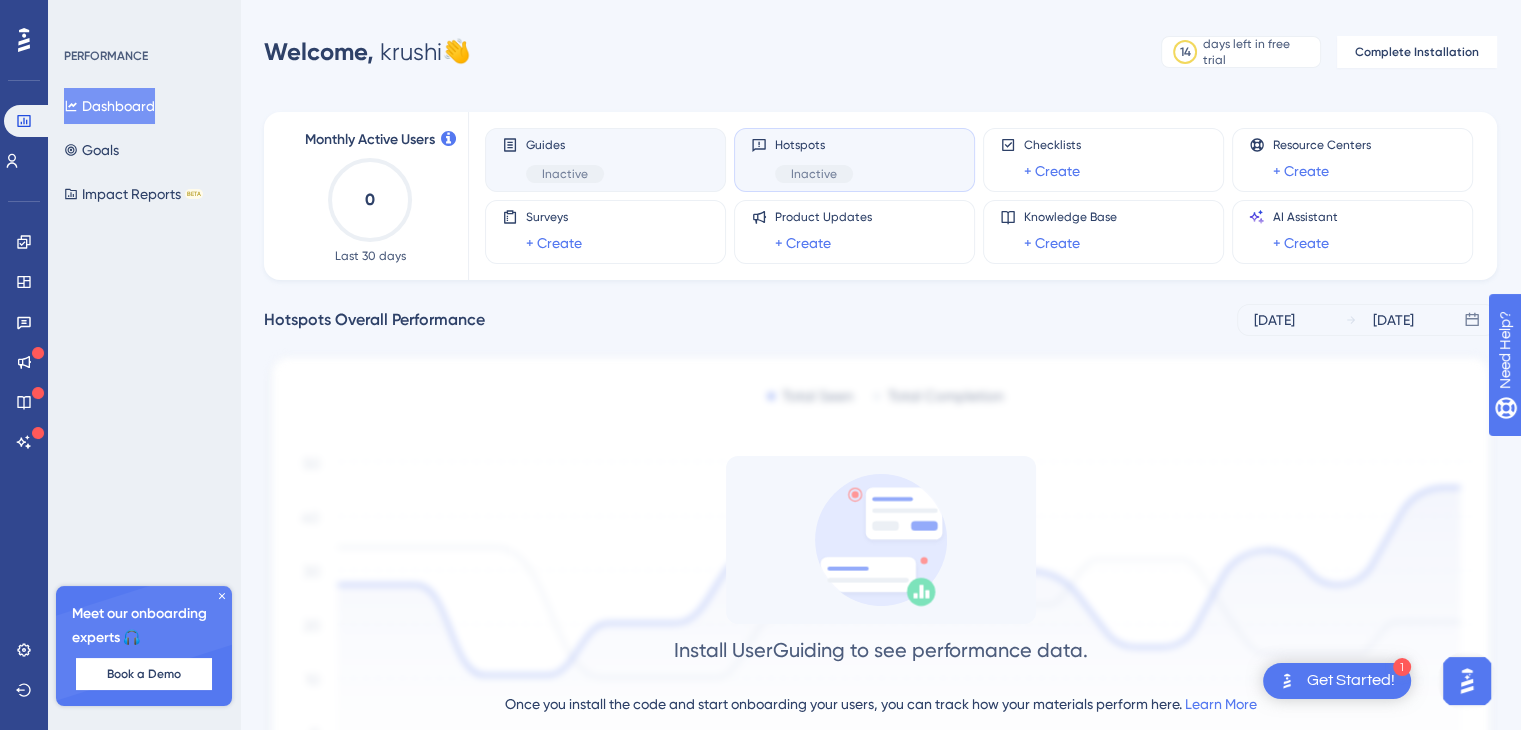 click on "Guides Inactive" at bounding box center [605, 160] 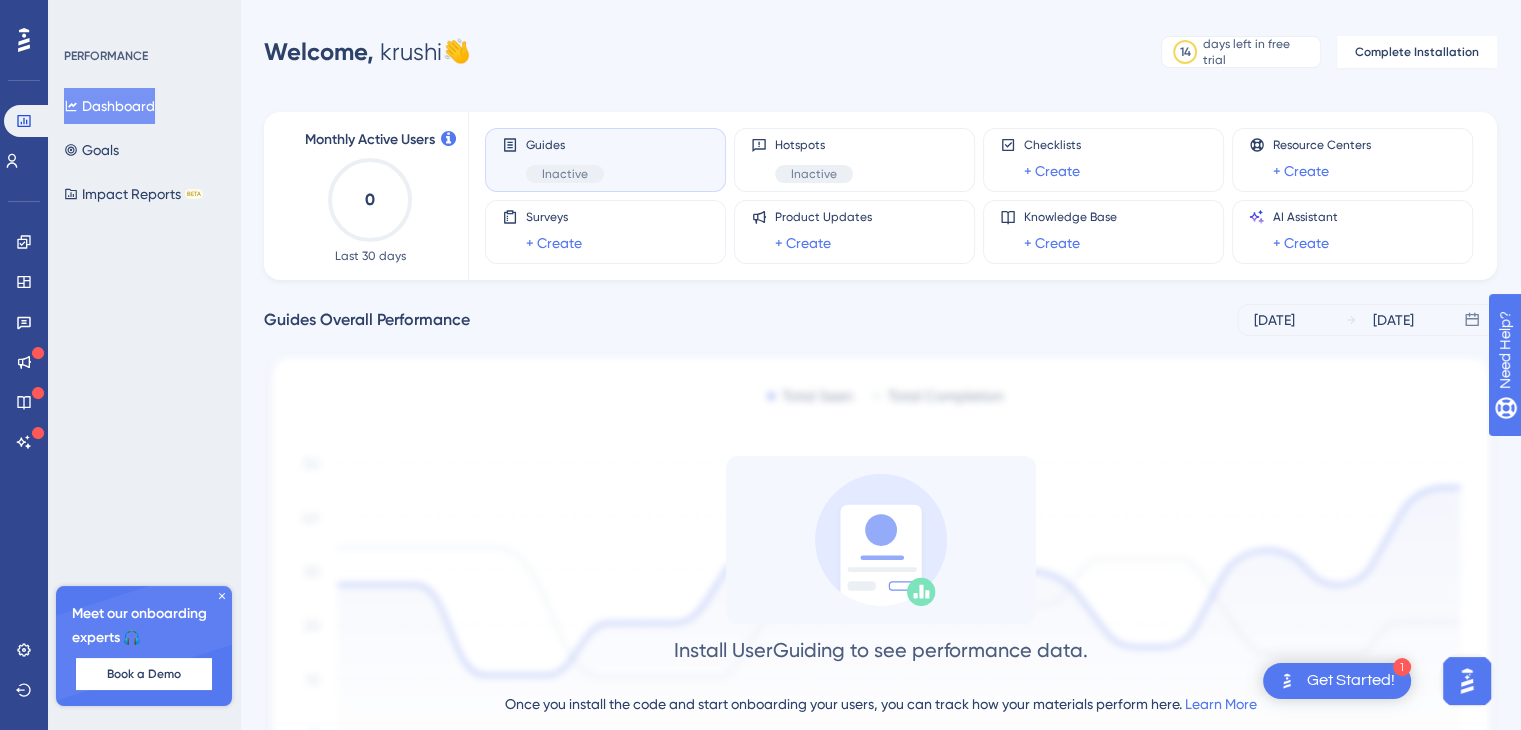 click at bounding box center [24, 40] 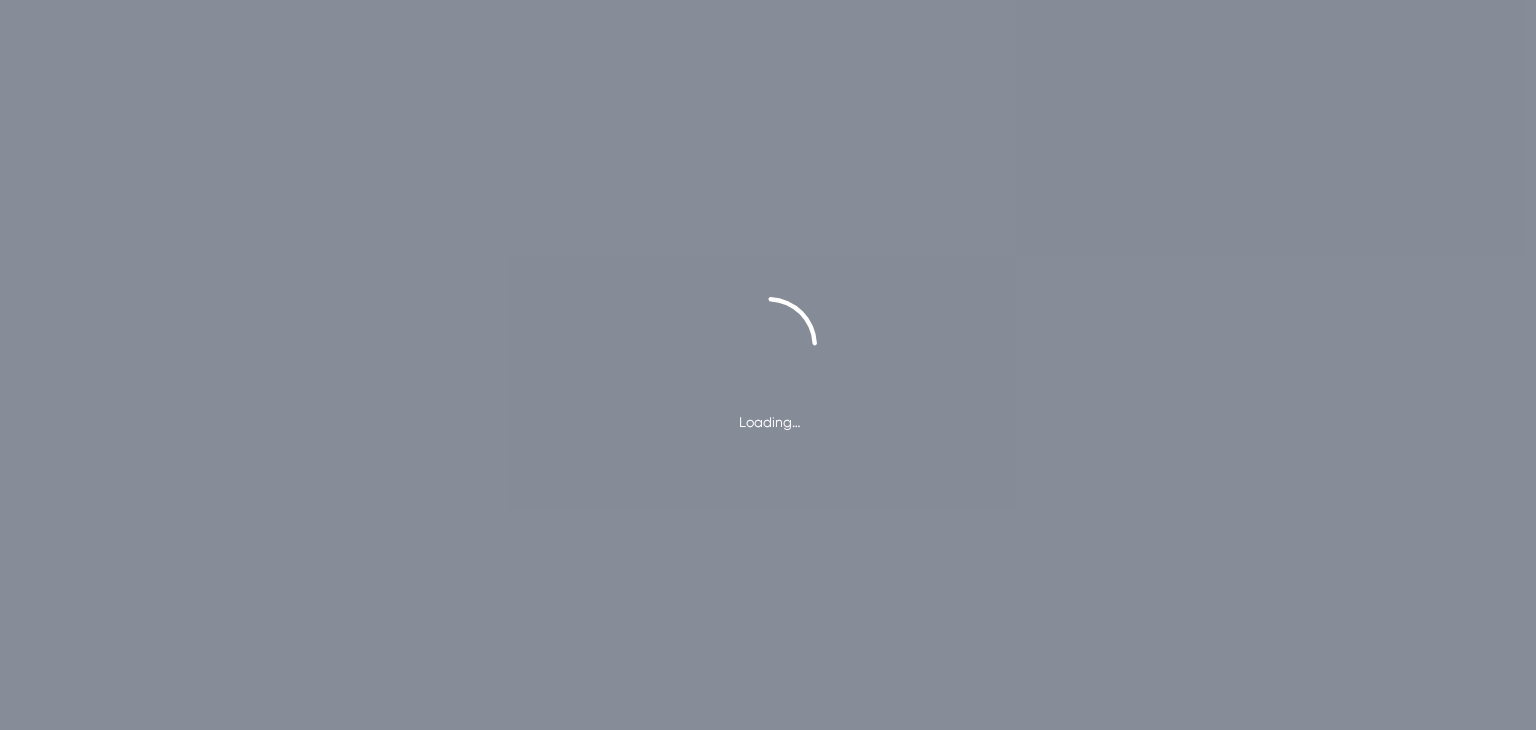 scroll, scrollTop: 0, scrollLeft: 0, axis: both 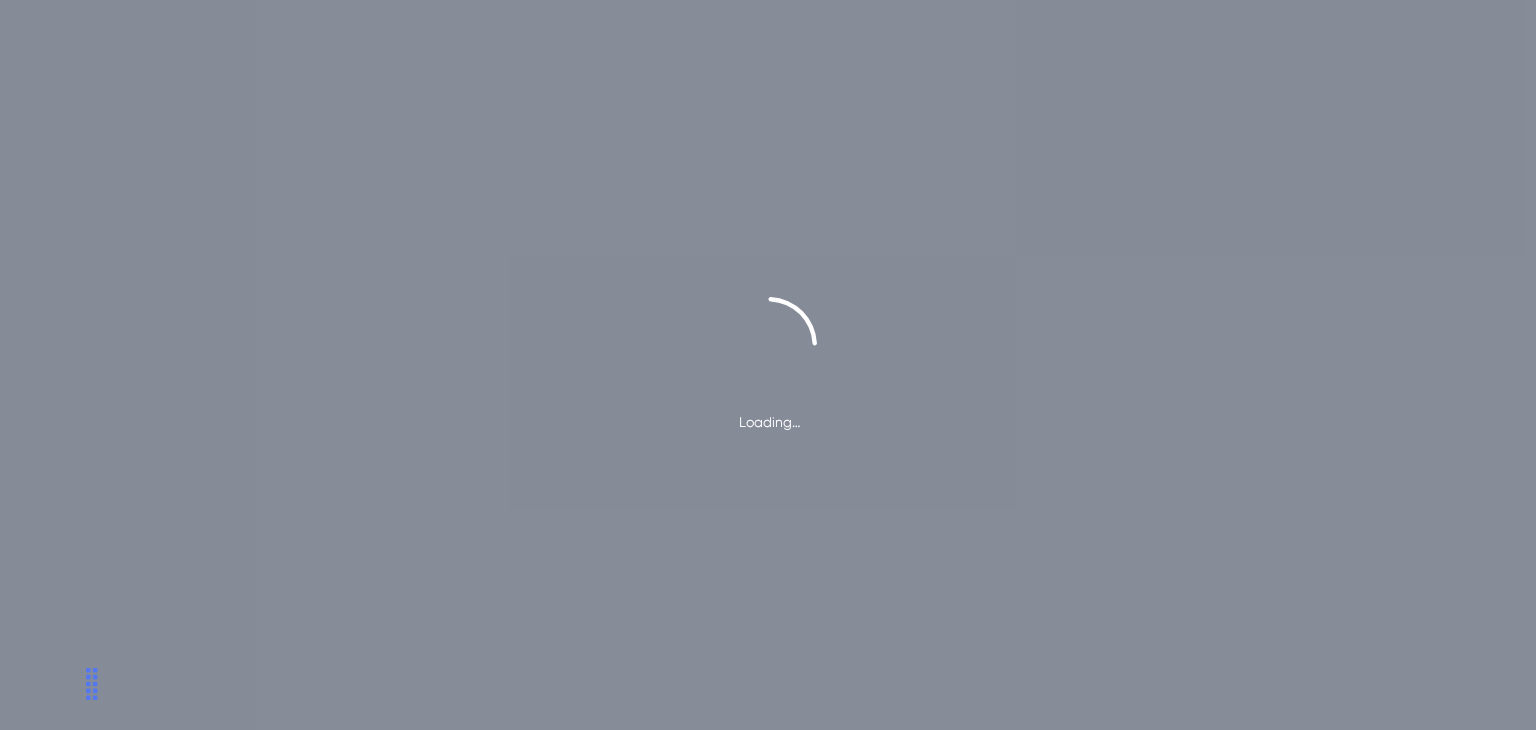 click on "Loading…" at bounding box center [768, 365] 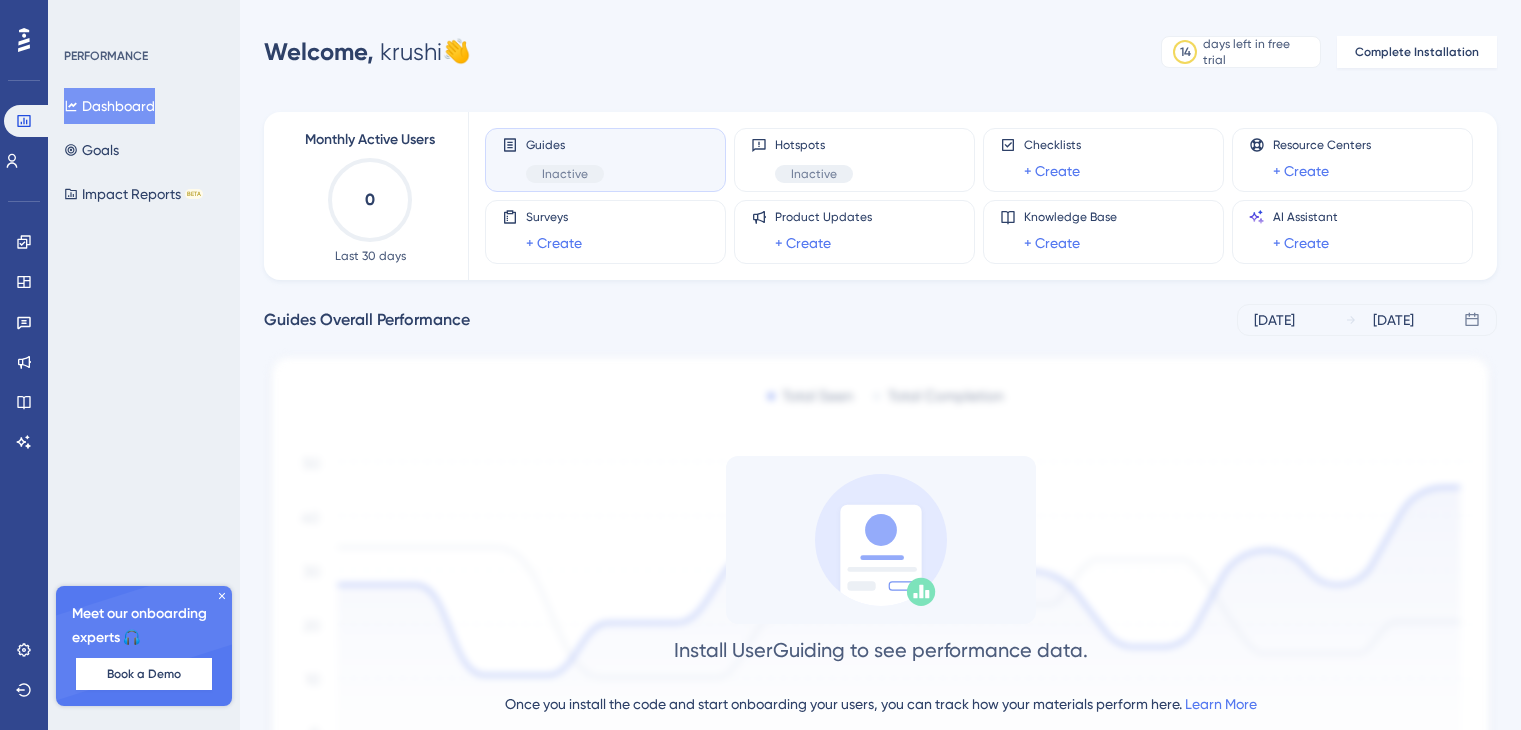 scroll, scrollTop: 0, scrollLeft: 0, axis: both 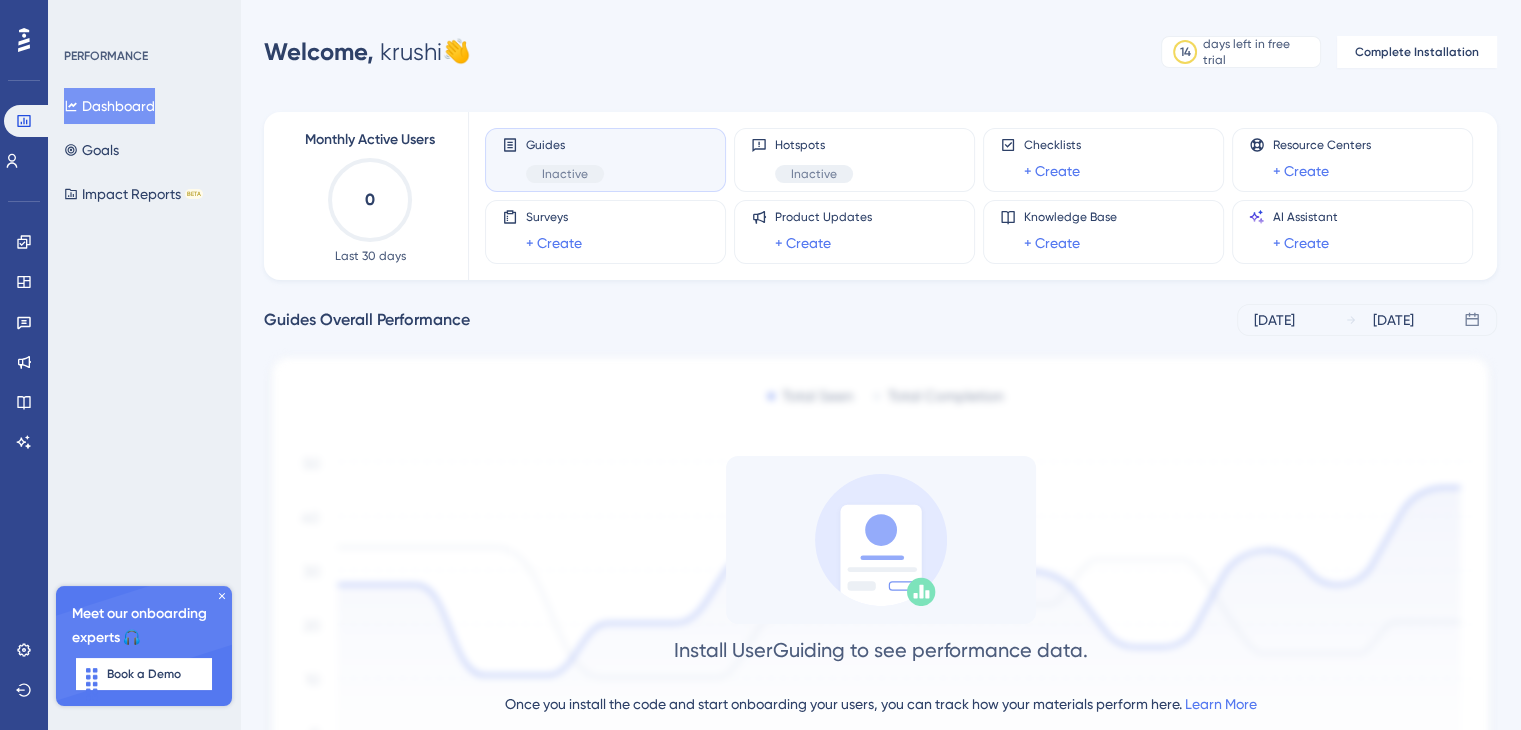 click on "Inactive" at bounding box center [565, 174] 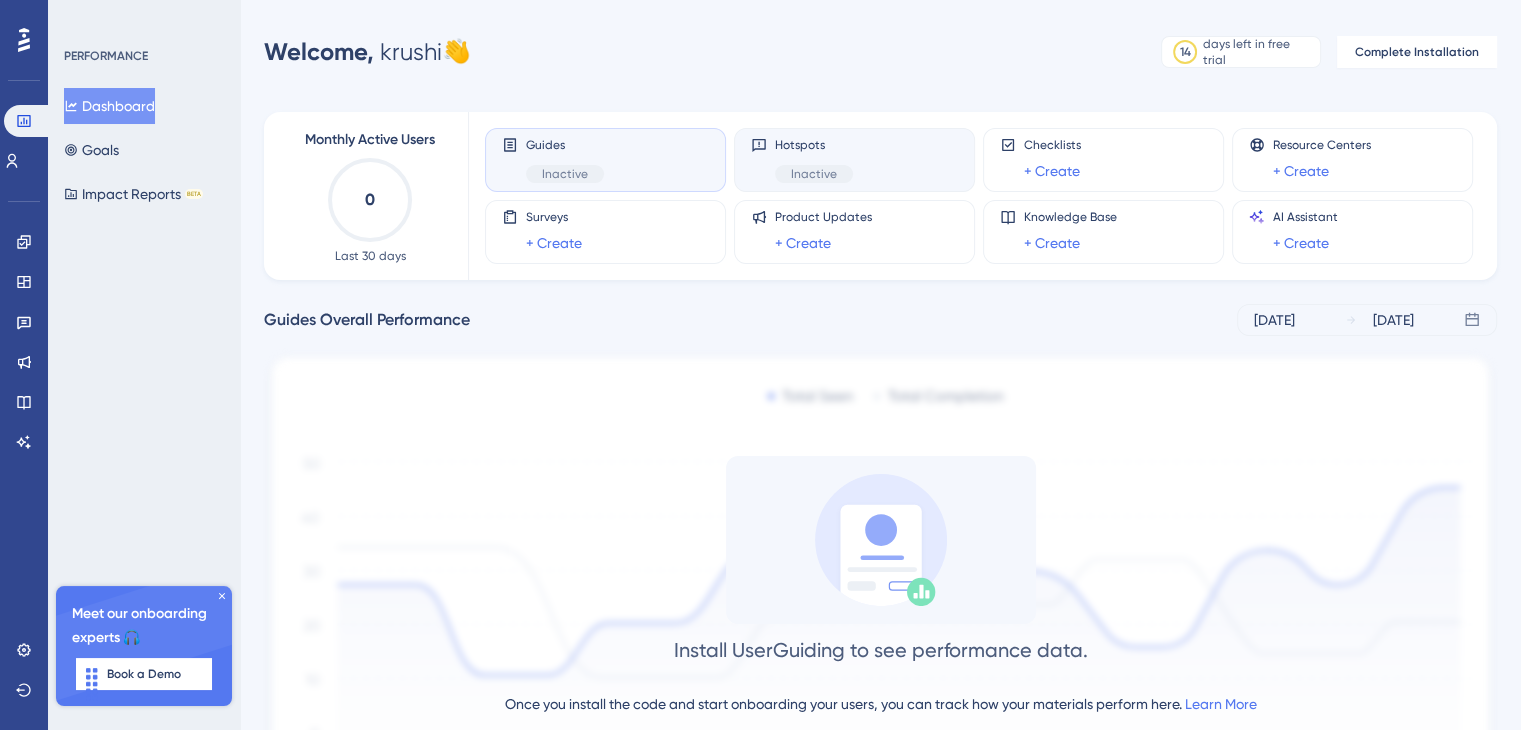 click on "Hotspots Inactive" at bounding box center (854, 160) 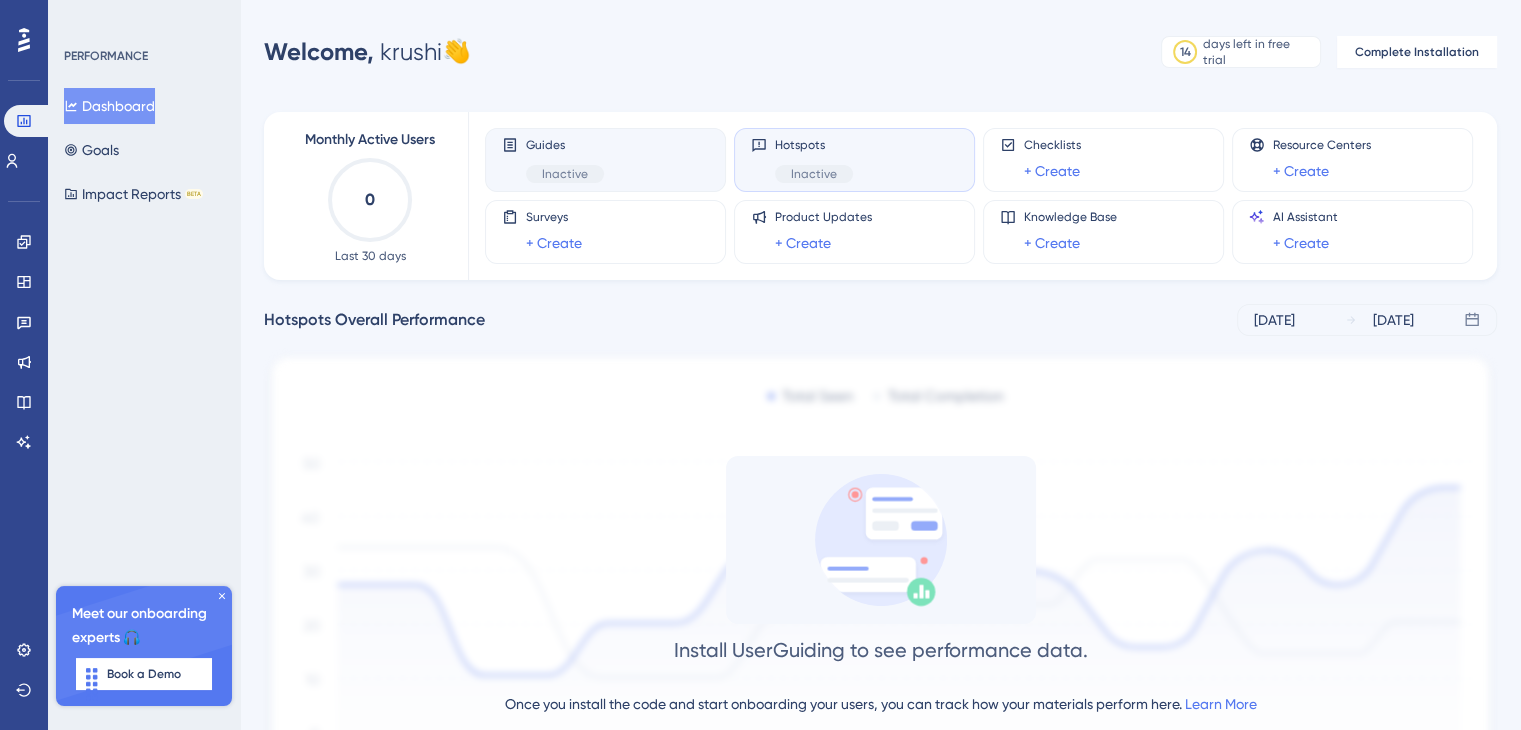 click on "Guides Inactive" at bounding box center (605, 160) 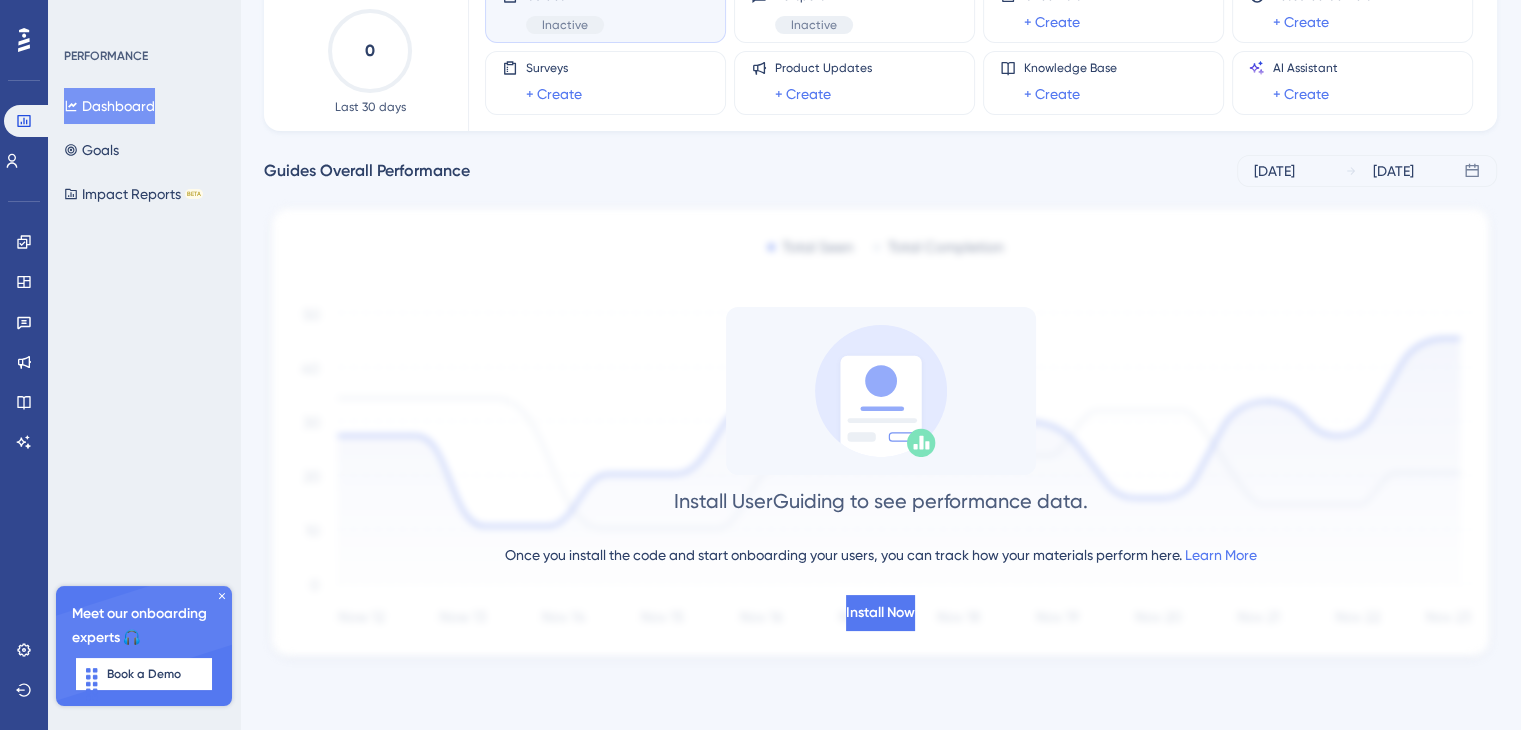scroll, scrollTop: 0, scrollLeft: 0, axis: both 